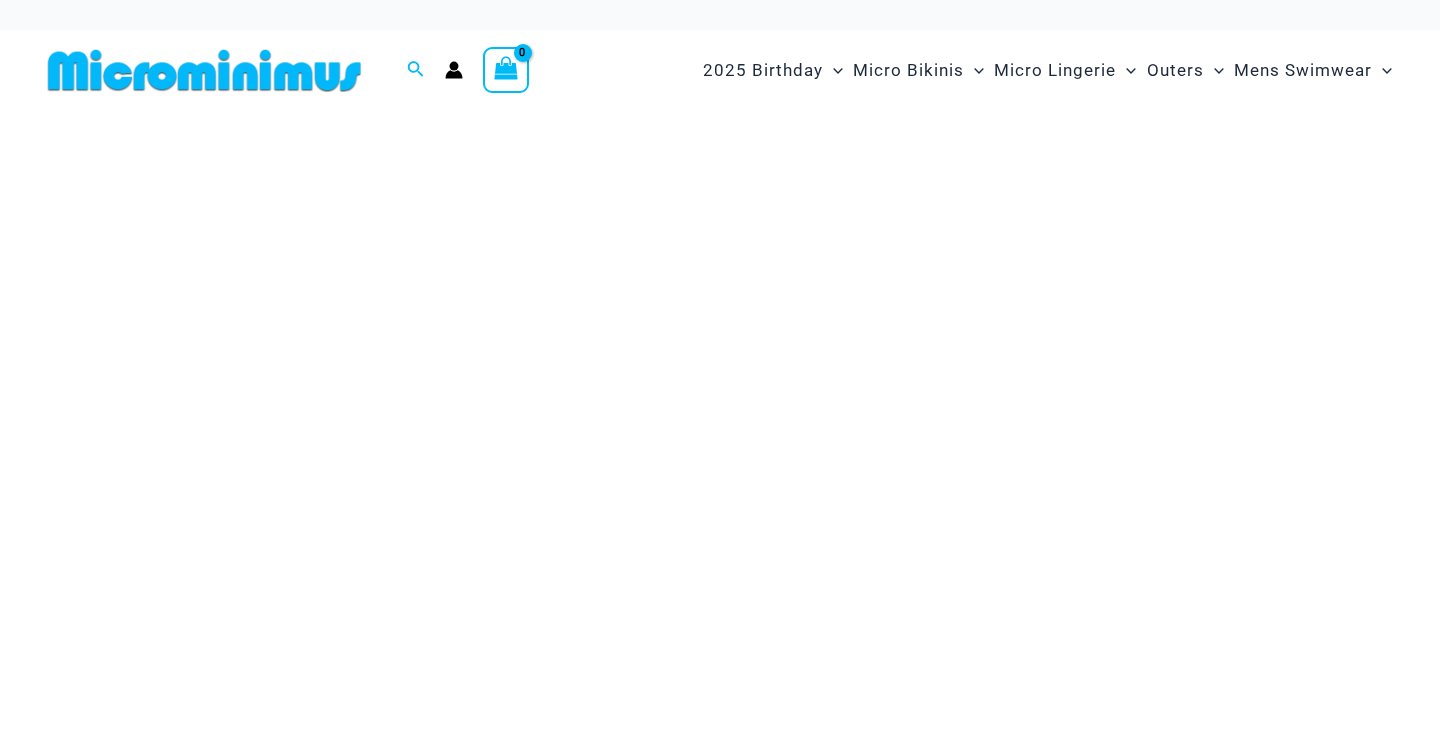 scroll, scrollTop: 0, scrollLeft: 0, axis: both 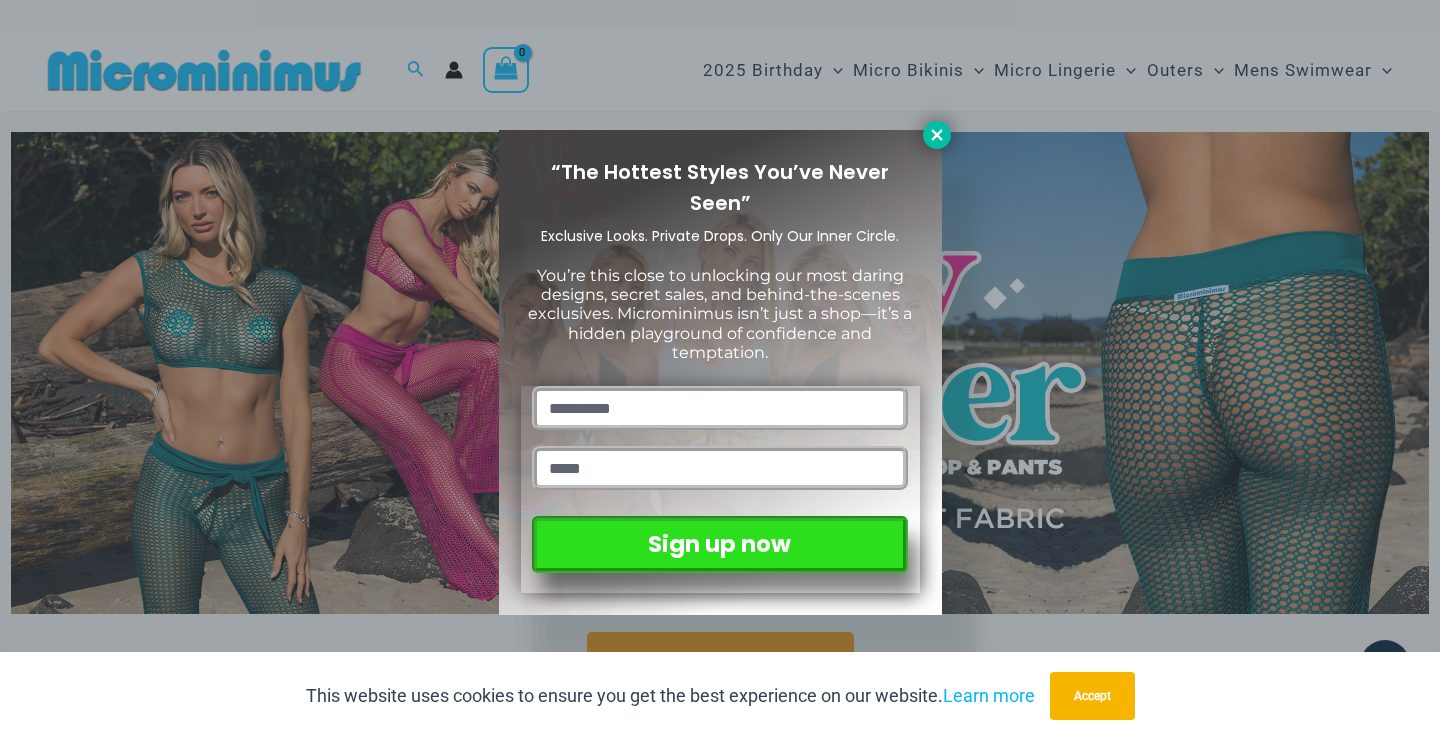 click 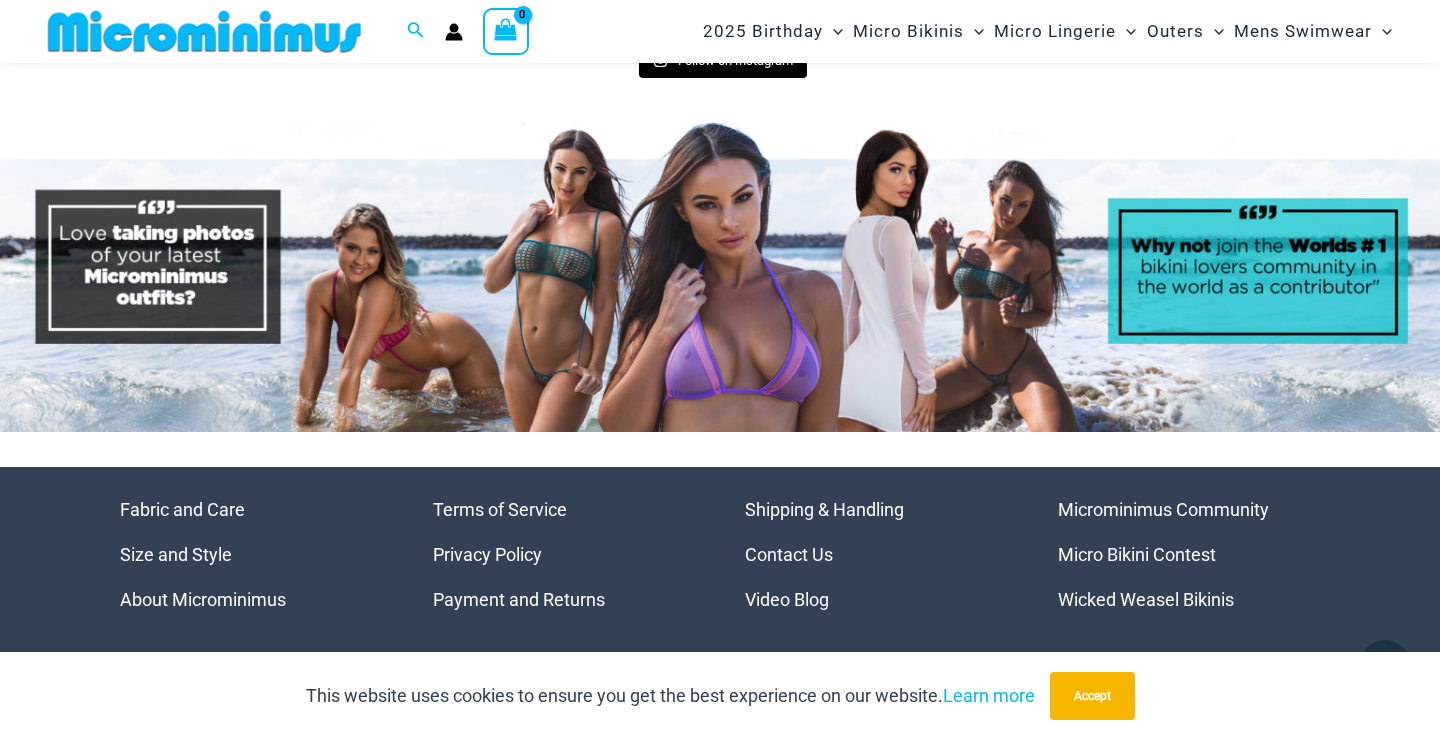 scroll, scrollTop: 8594, scrollLeft: 0, axis: vertical 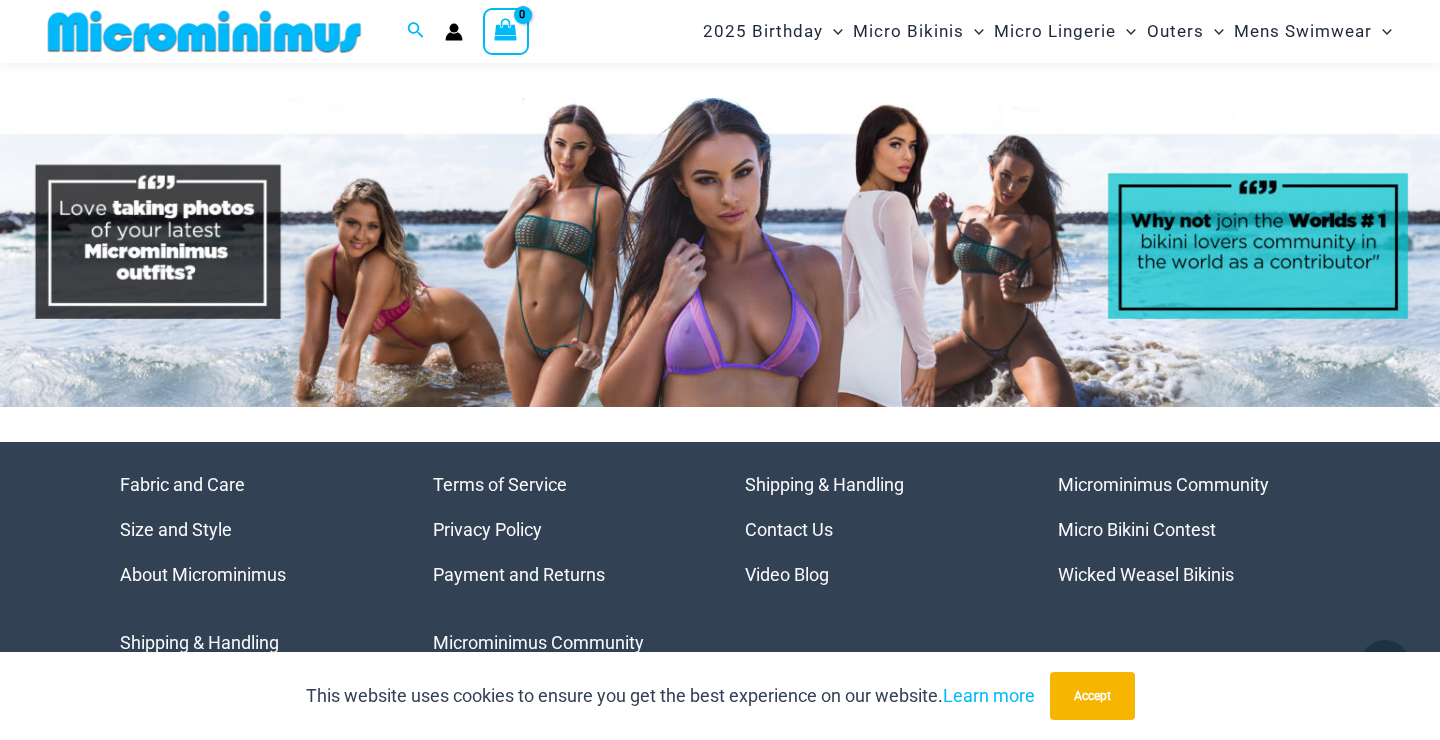 click on "Micro Bikini Contest" at bounding box center (1137, 529) 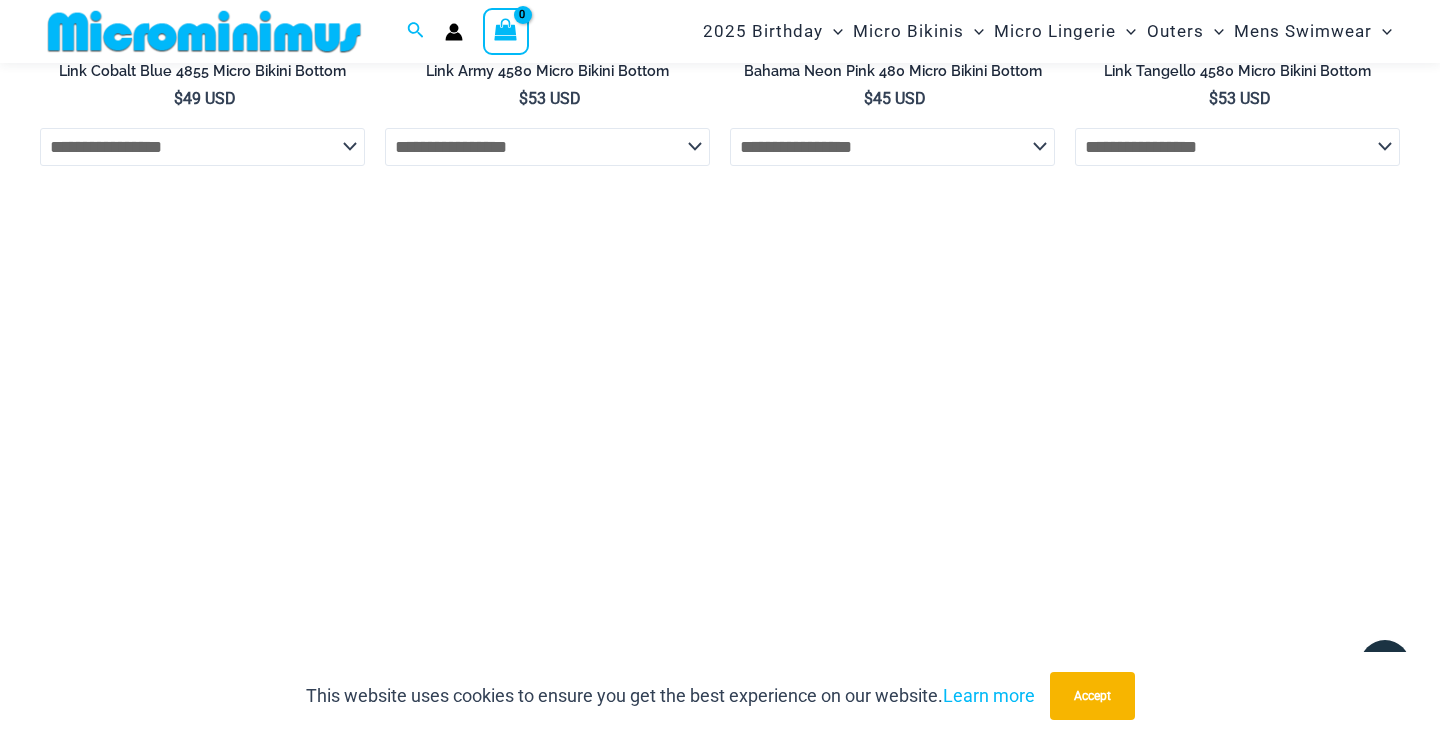 scroll, scrollTop: 4669, scrollLeft: 0, axis: vertical 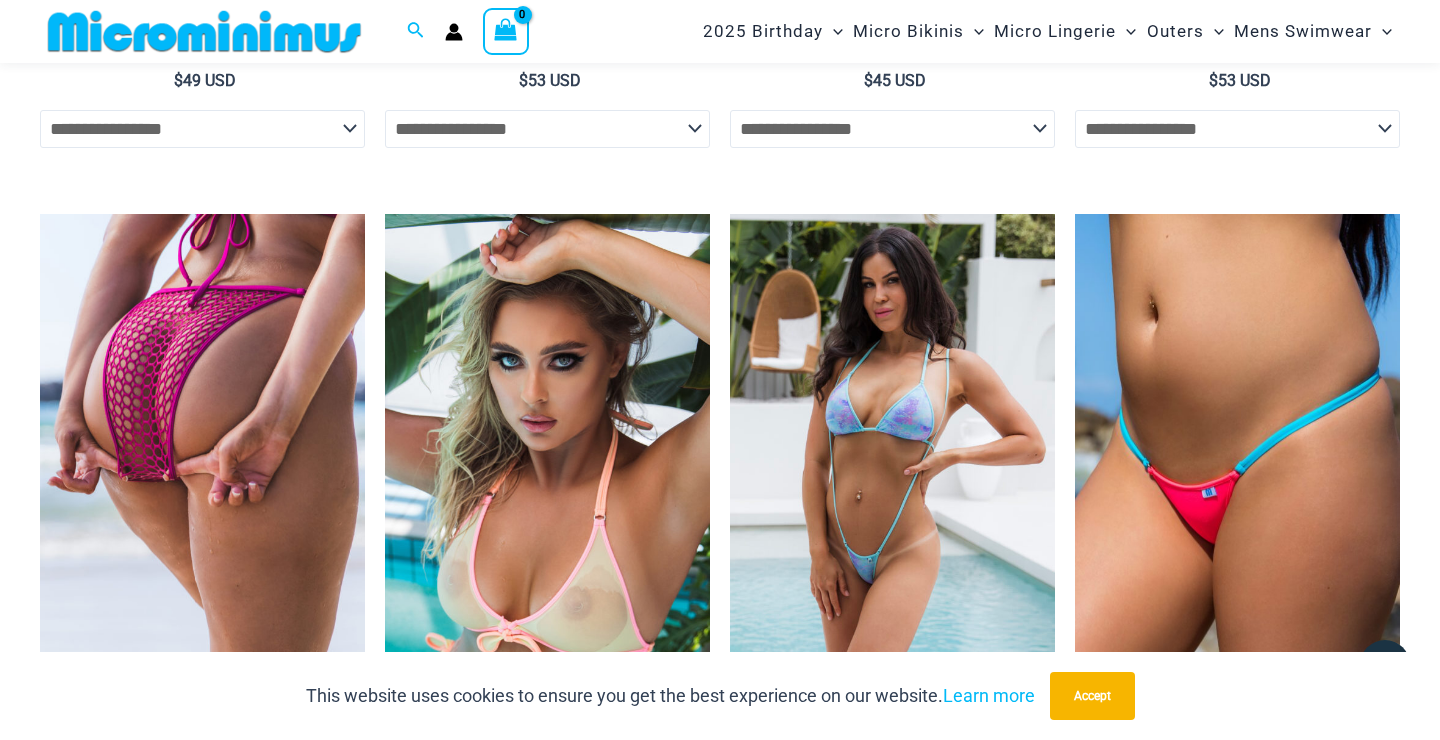 click at bounding box center (202, 458) 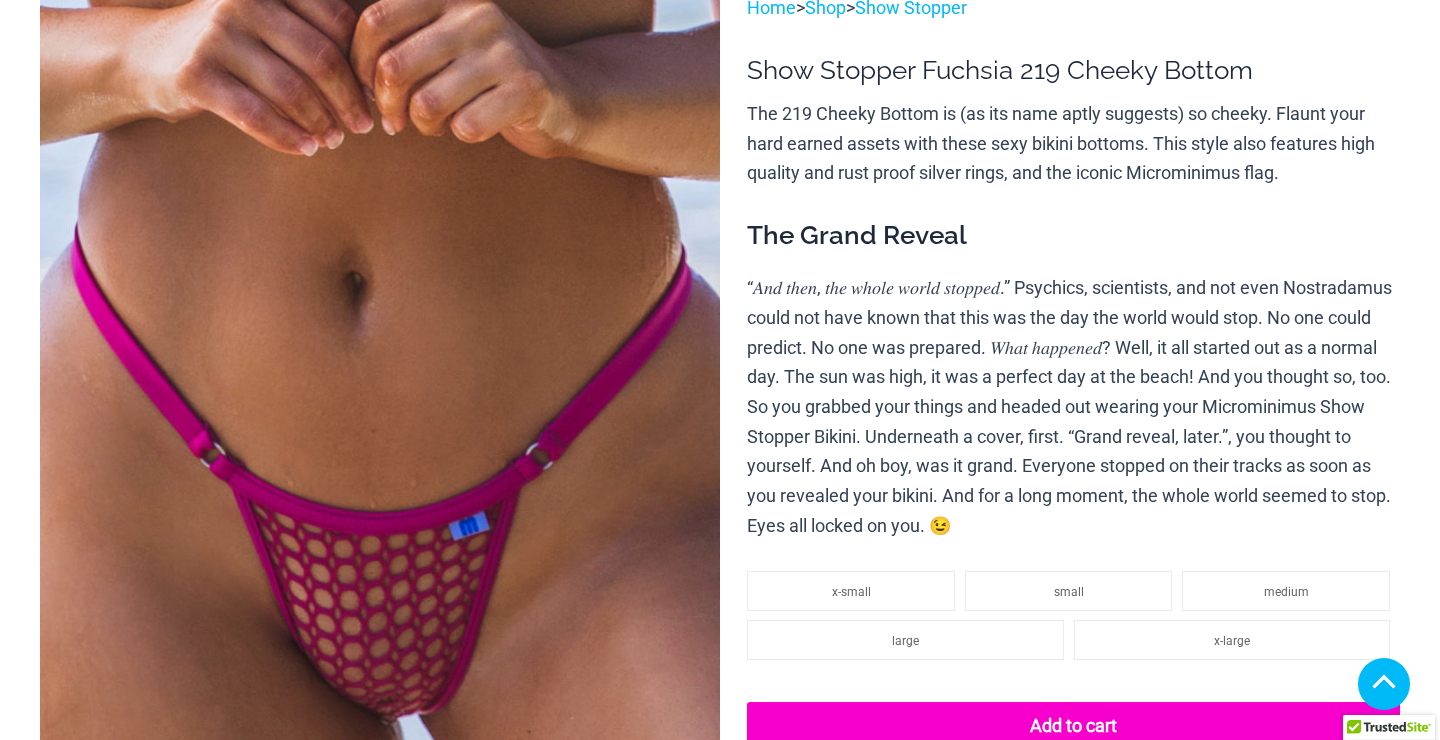 scroll, scrollTop: 407, scrollLeft: 39, axis: both 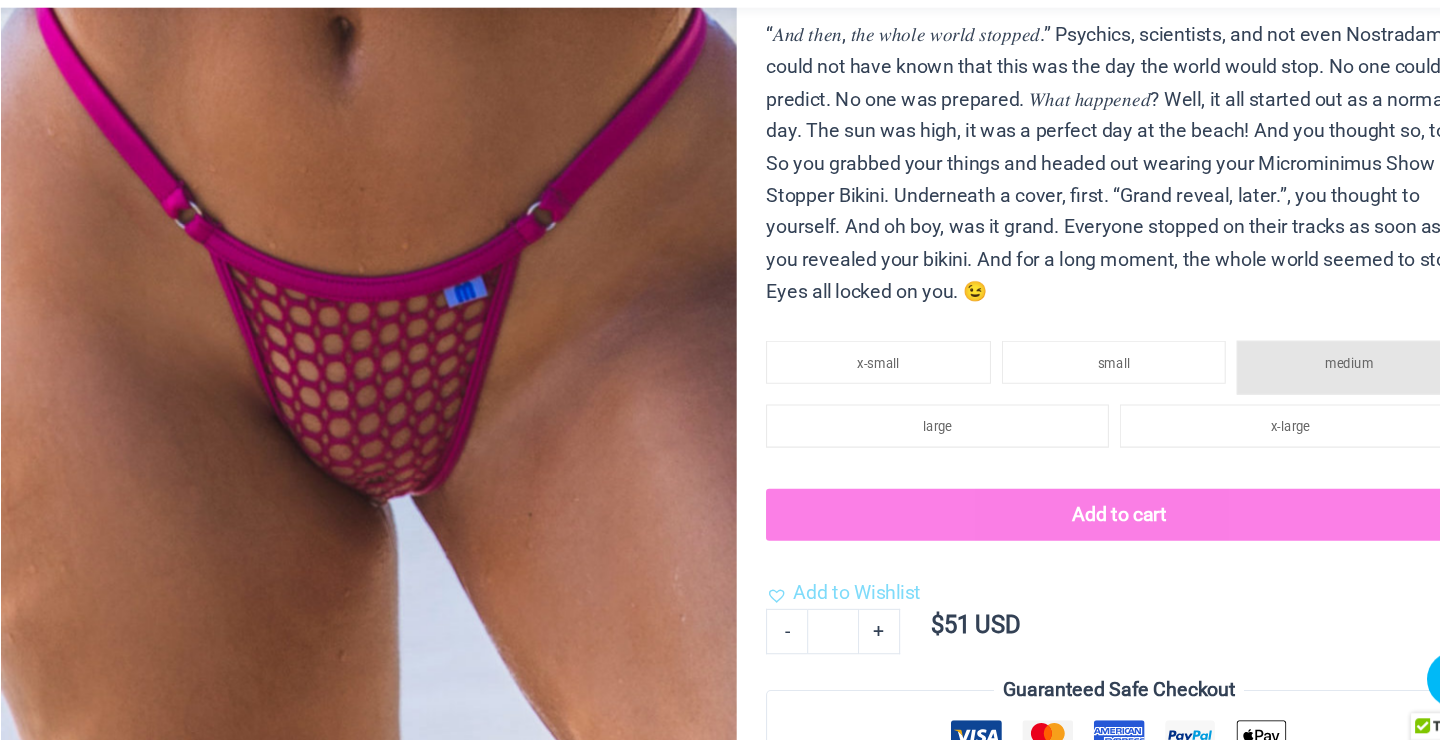 select 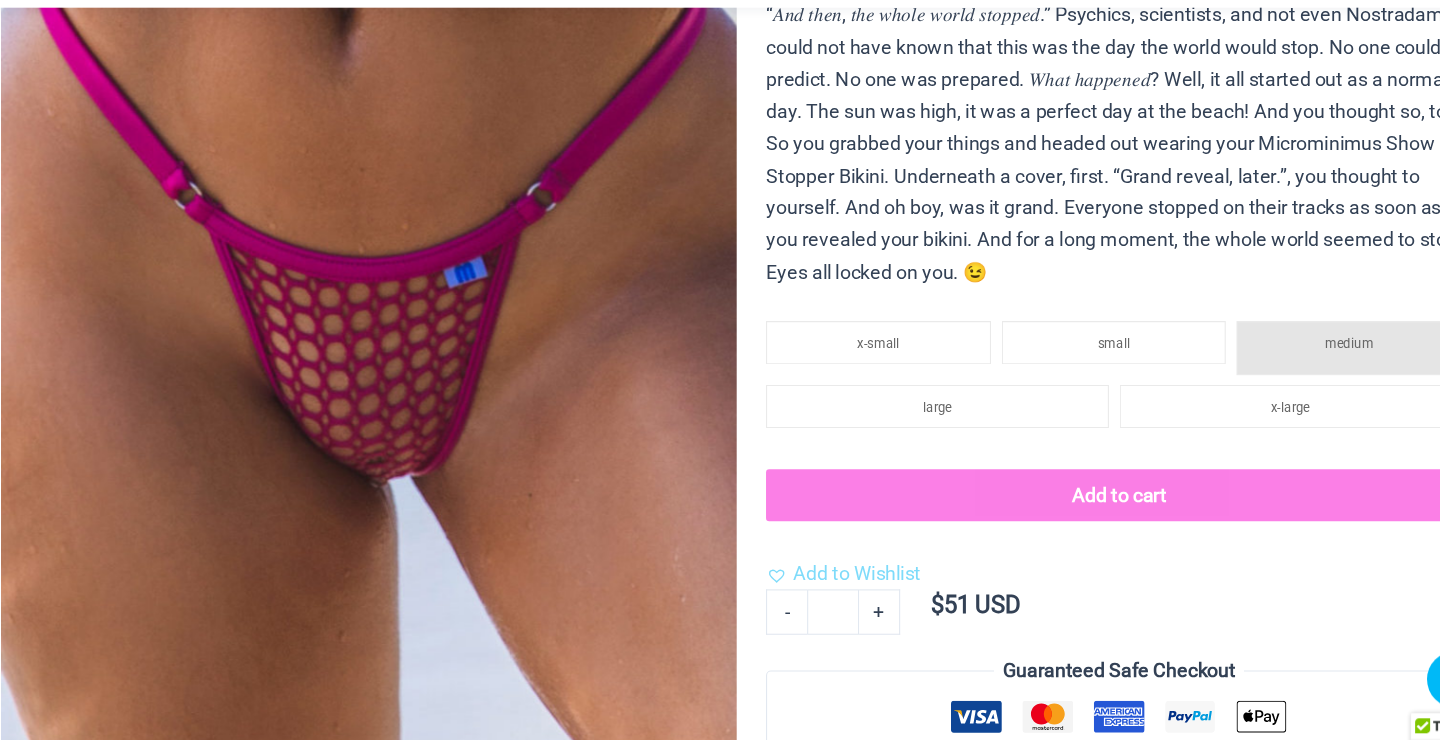 click at bounding box center [379, 975] 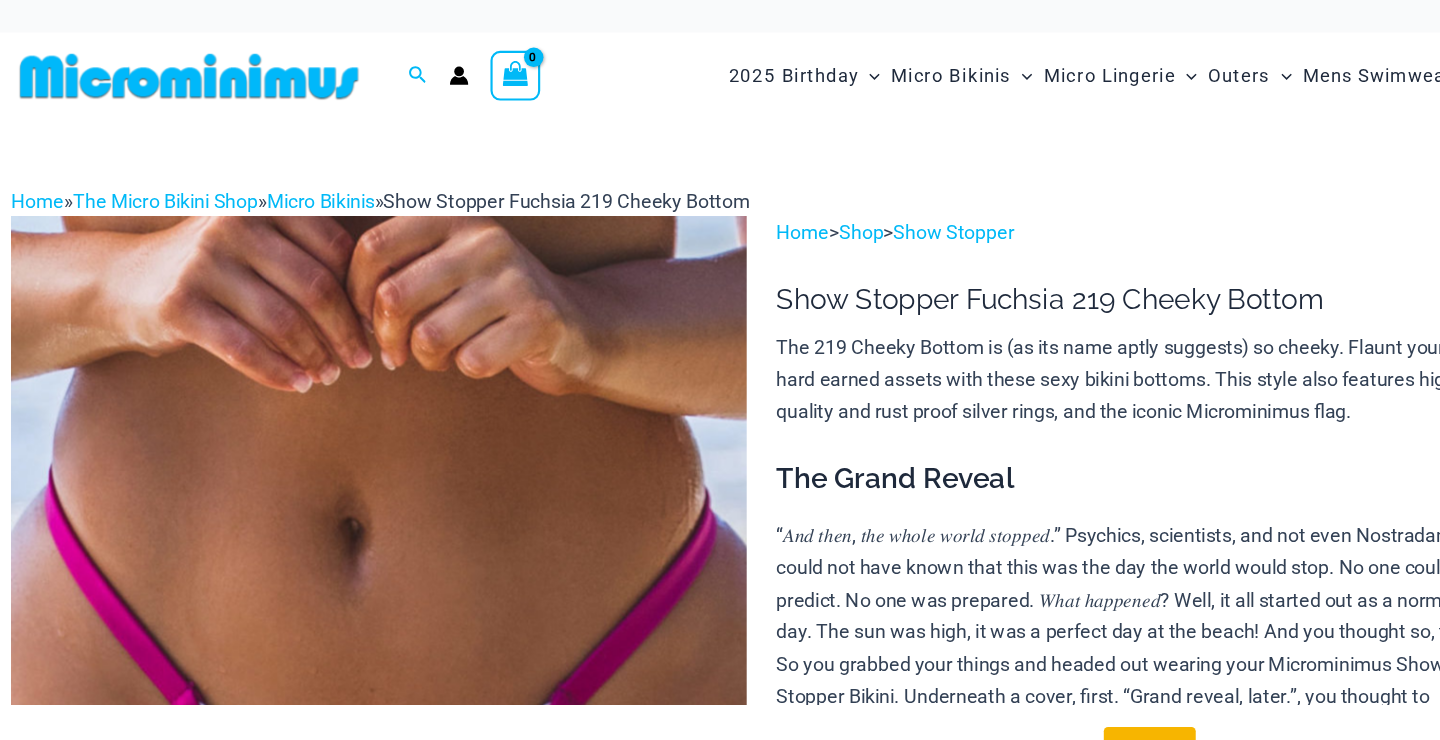 scroll, scrollTop: 0, scrollLeft: 0, axis: both 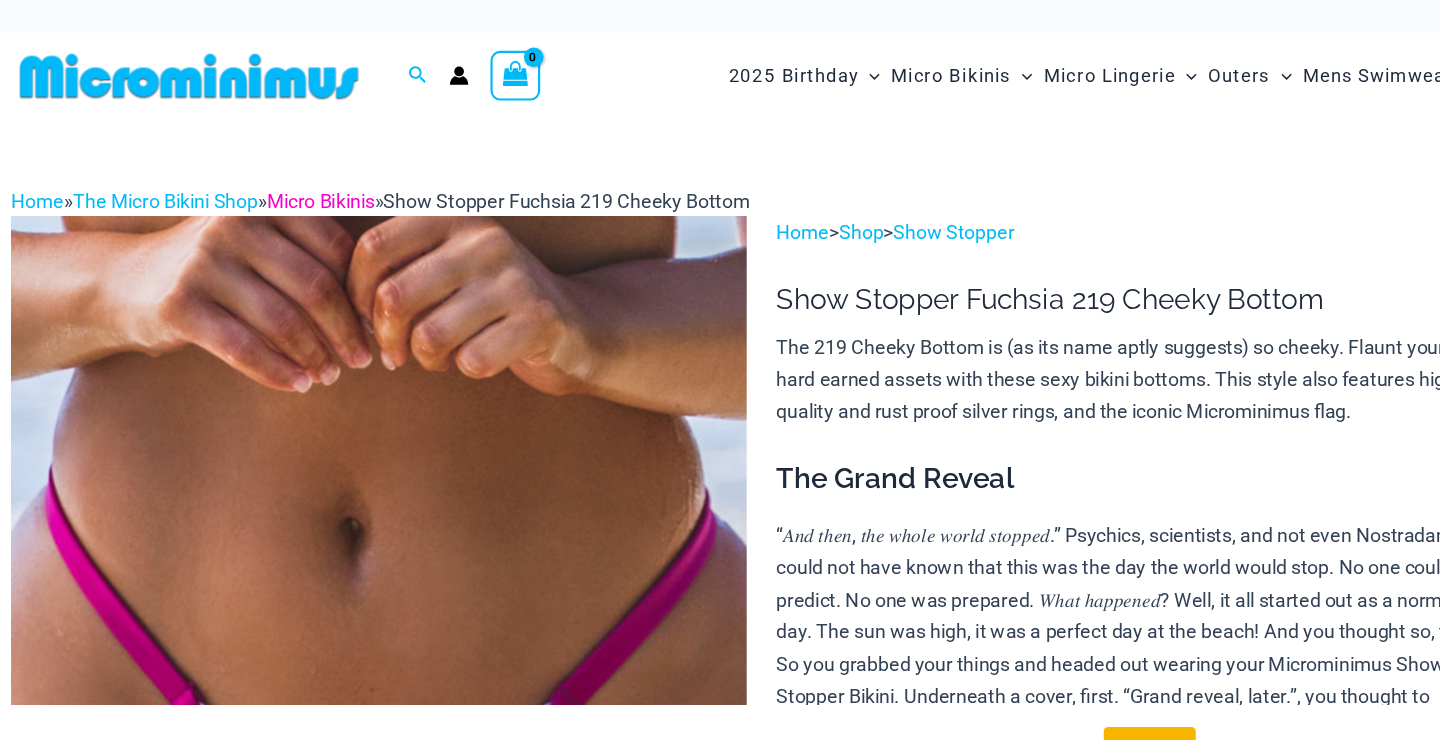 click on "Micro Bikinis" at bounding box center [326, 185] 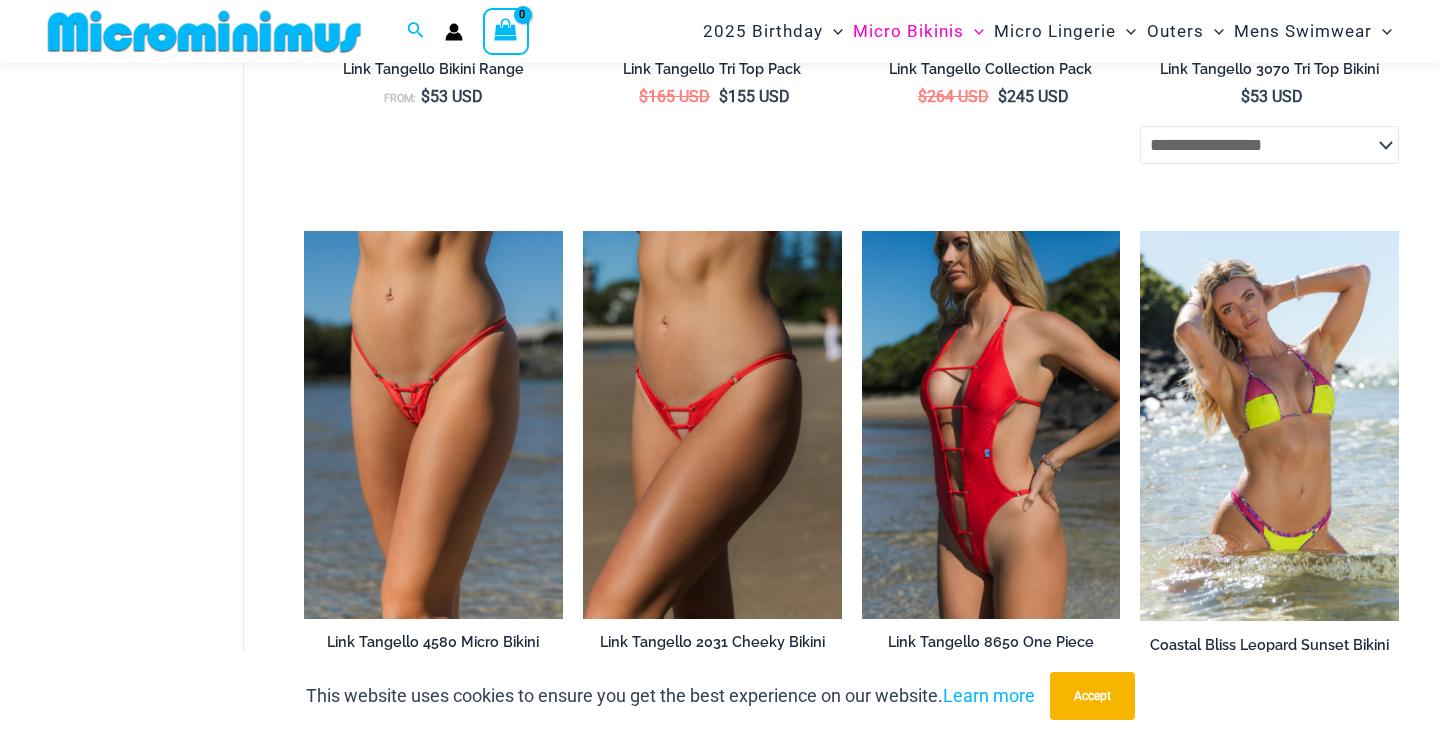 scroll, scrollTop: 2203, scrollLeft: 0, axis: vertical 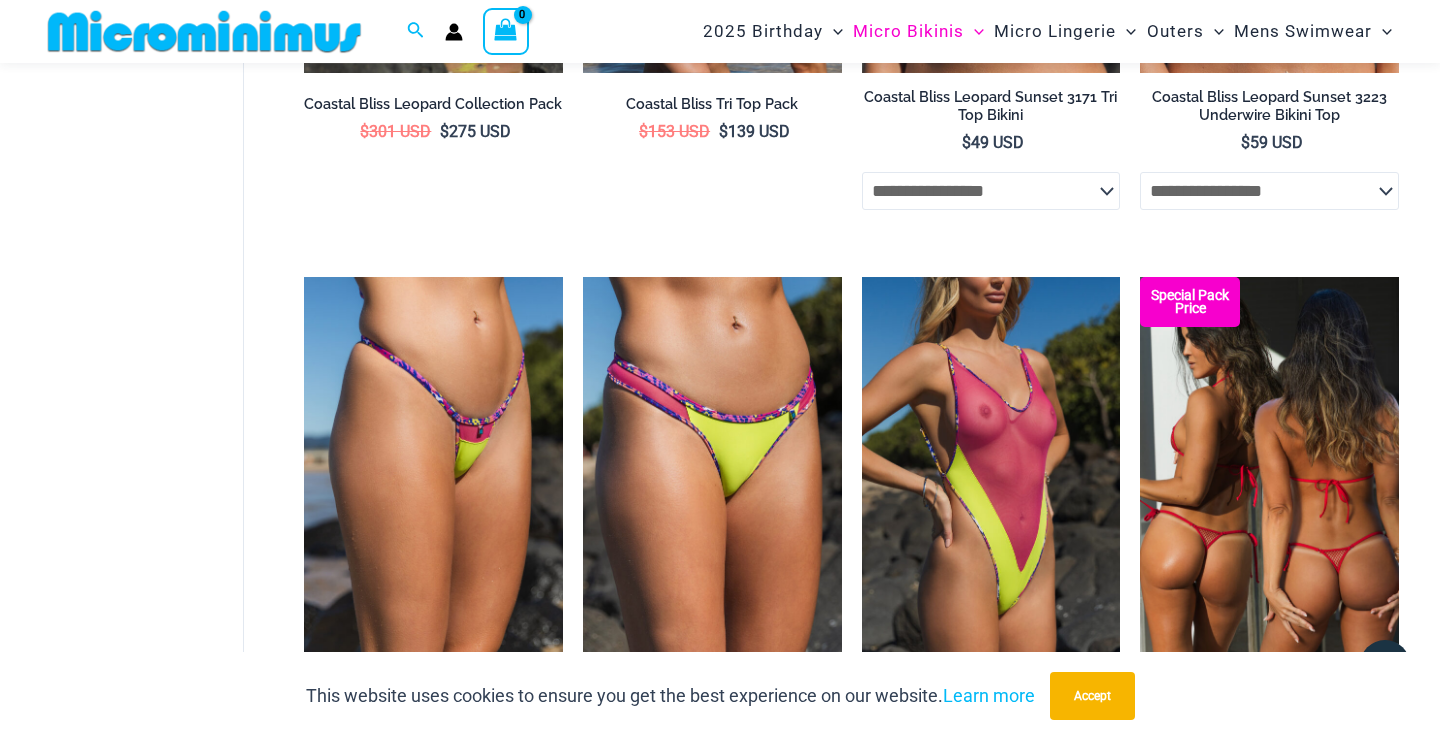 click at bounding box center (1269, 471) 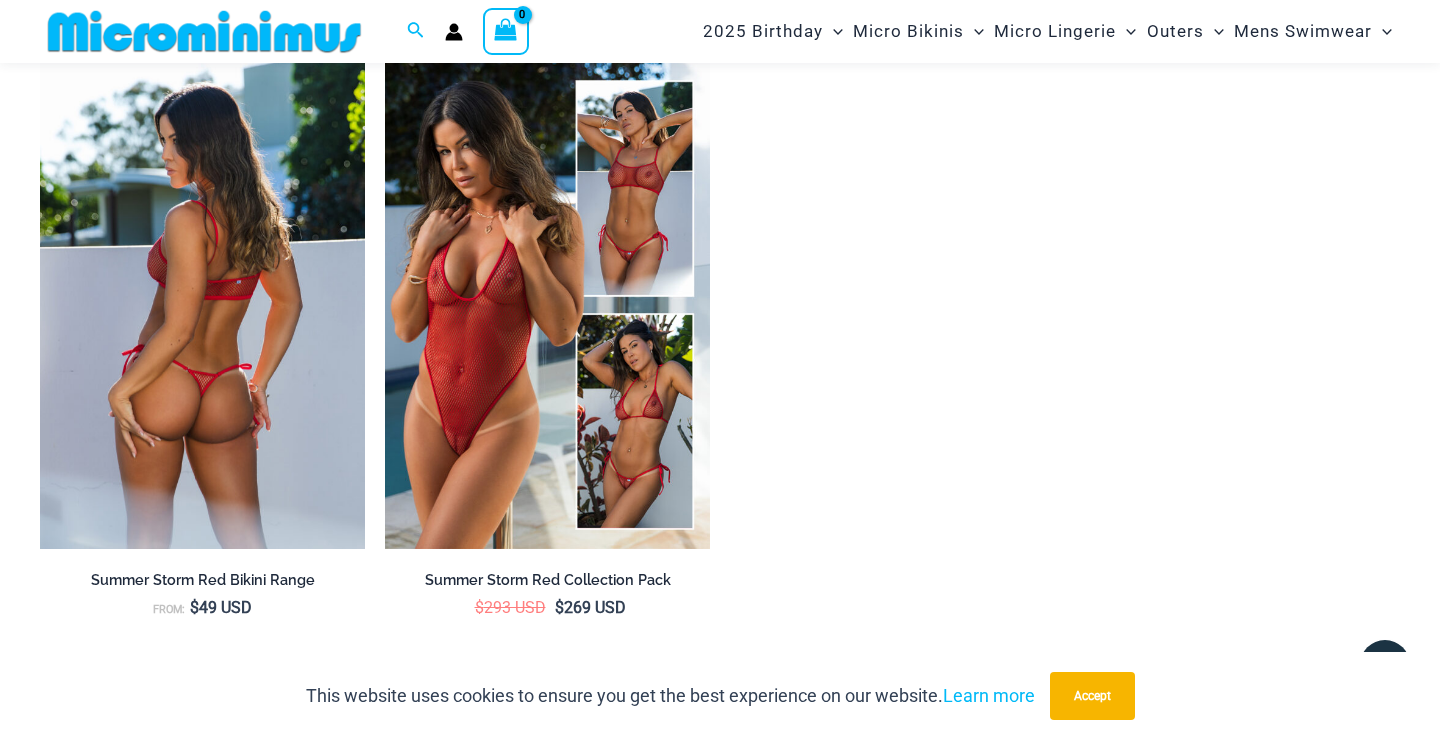 scroll, scrollTop: 2921, scrollLeft: 0, axis: vertical 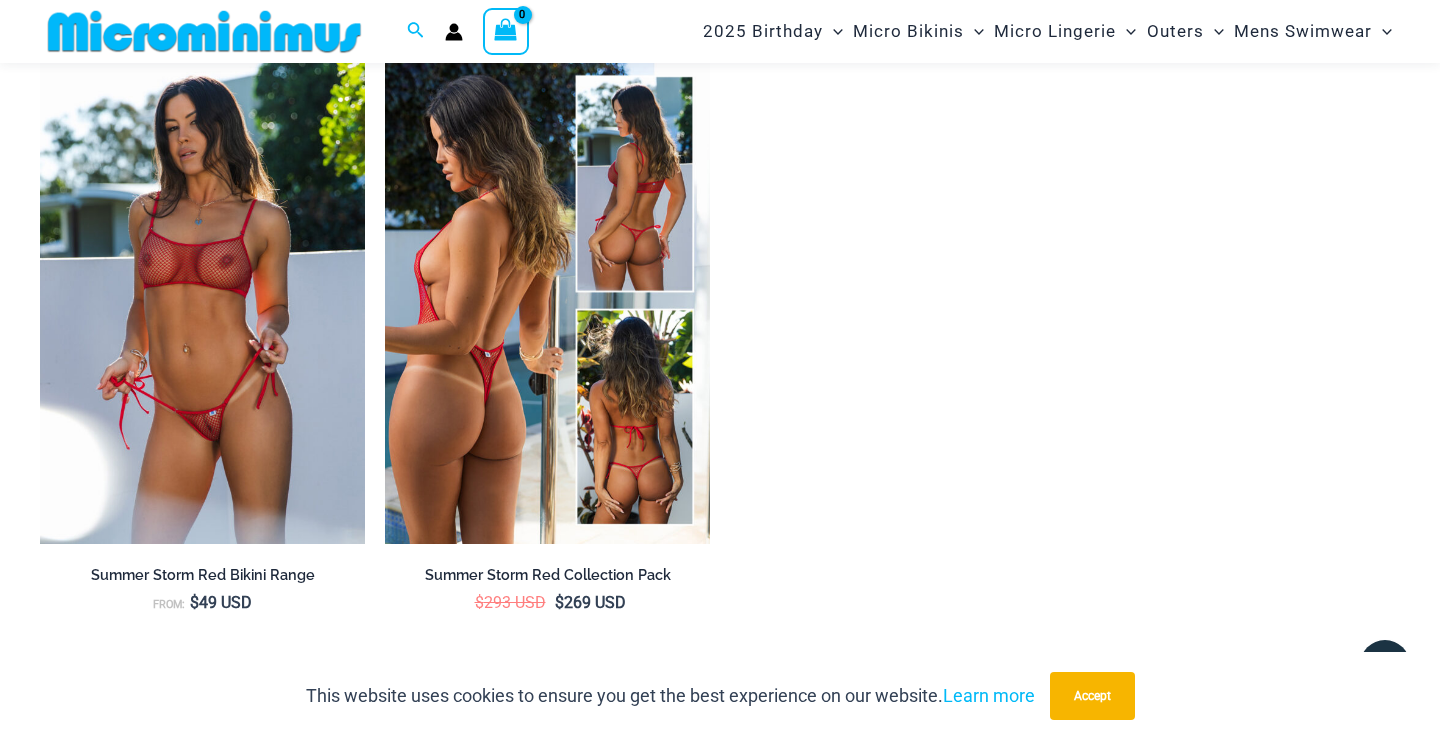 click at bounding box center [547, 301] 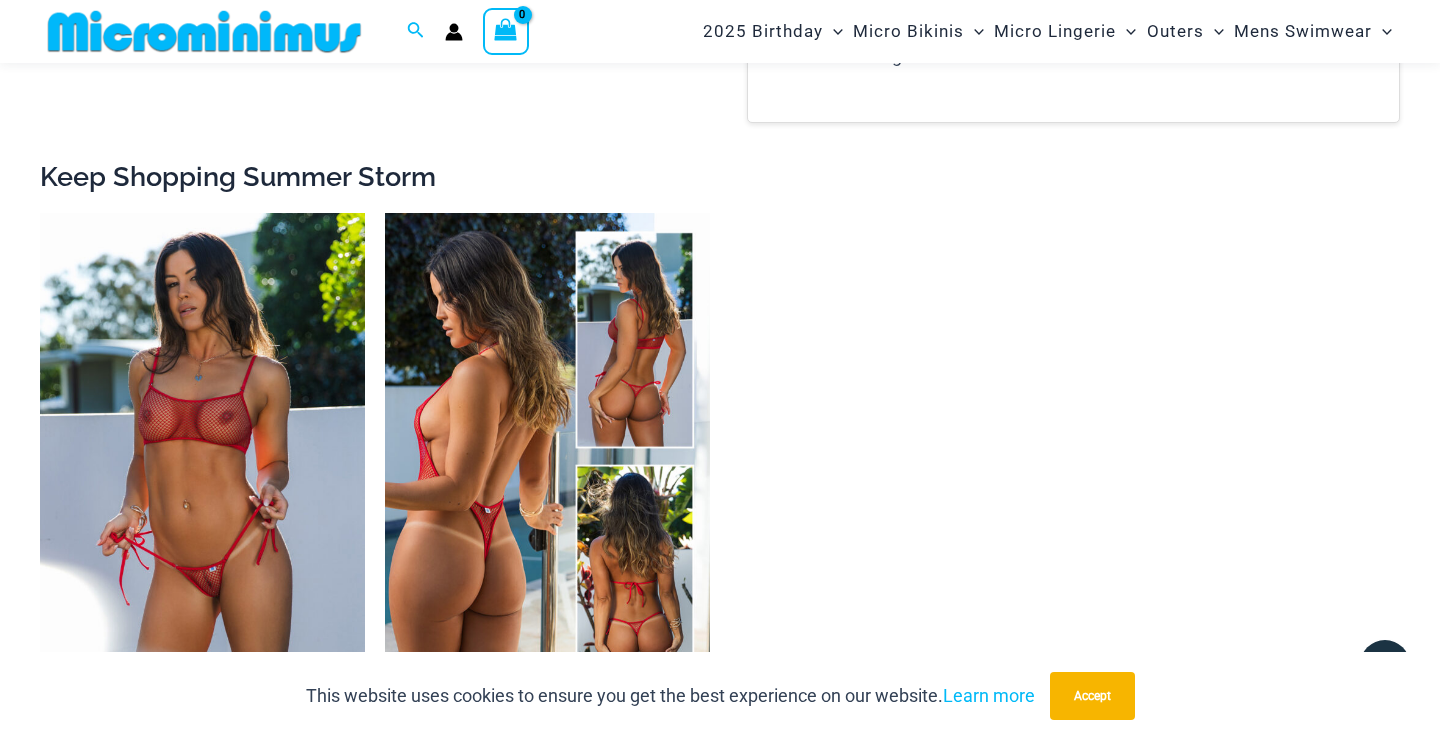 scroll, scrollTop: 2763, scrollLeft: 0, axis: vertical 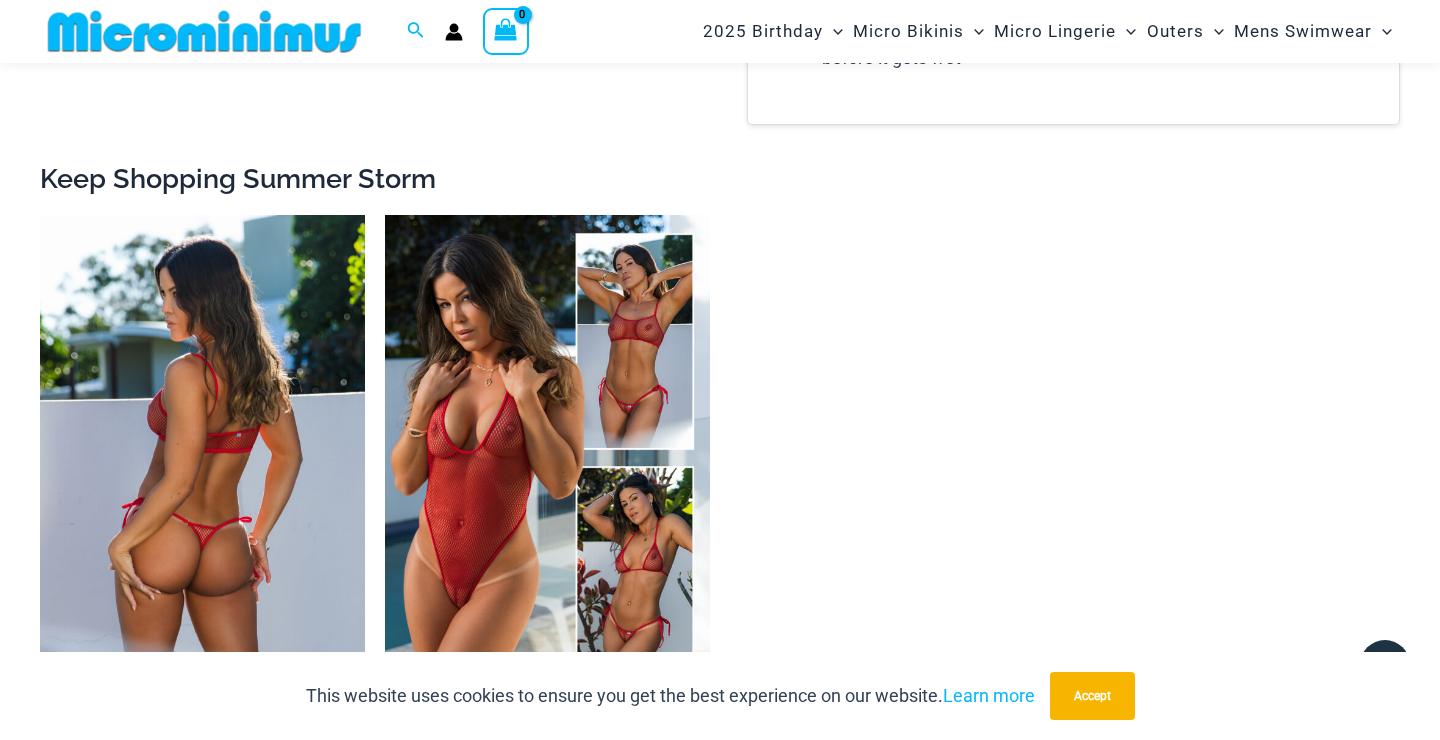click at bounding box center (202, 459) 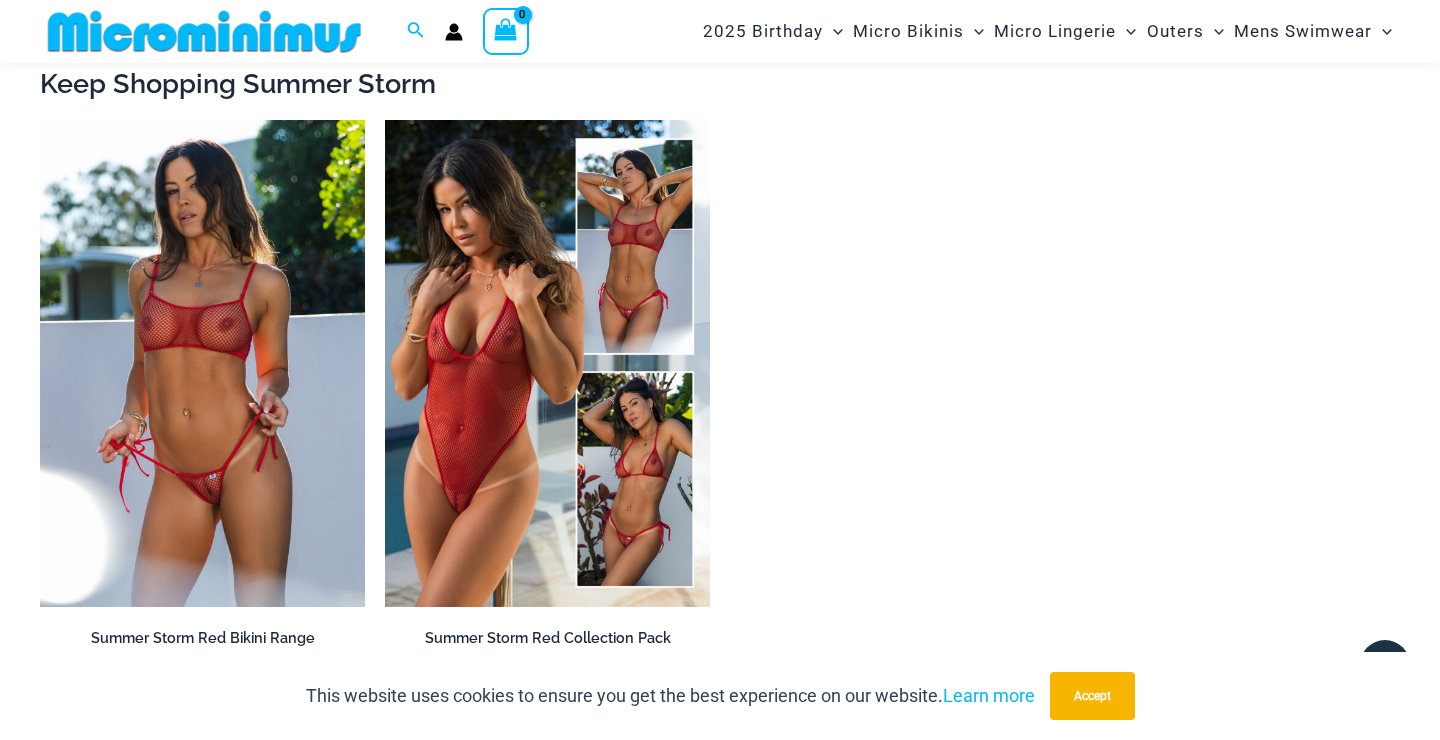 scroll, scrollTop: 2859, scrollLeft: 0, axis: vertical 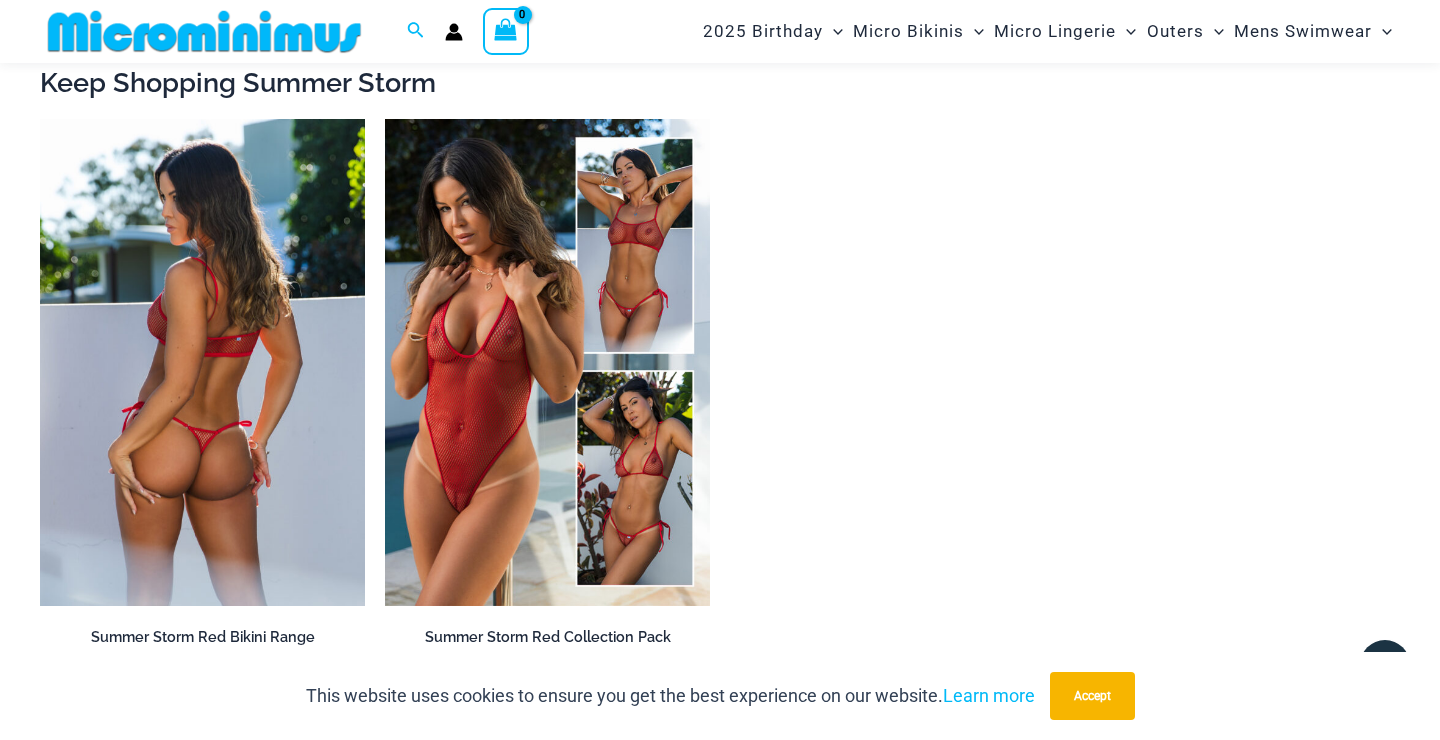 click at bounding box center [202, 363] 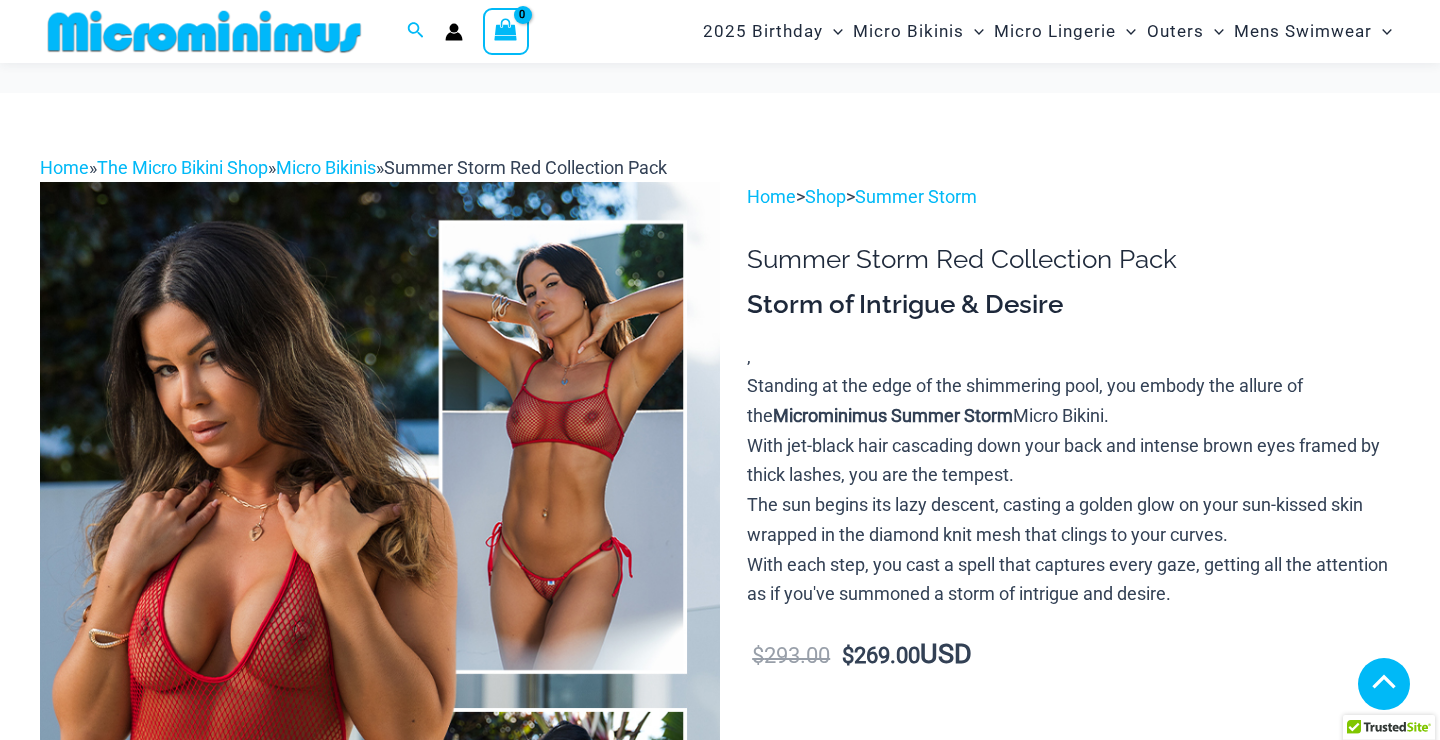 click at bounding box center (380, 692) 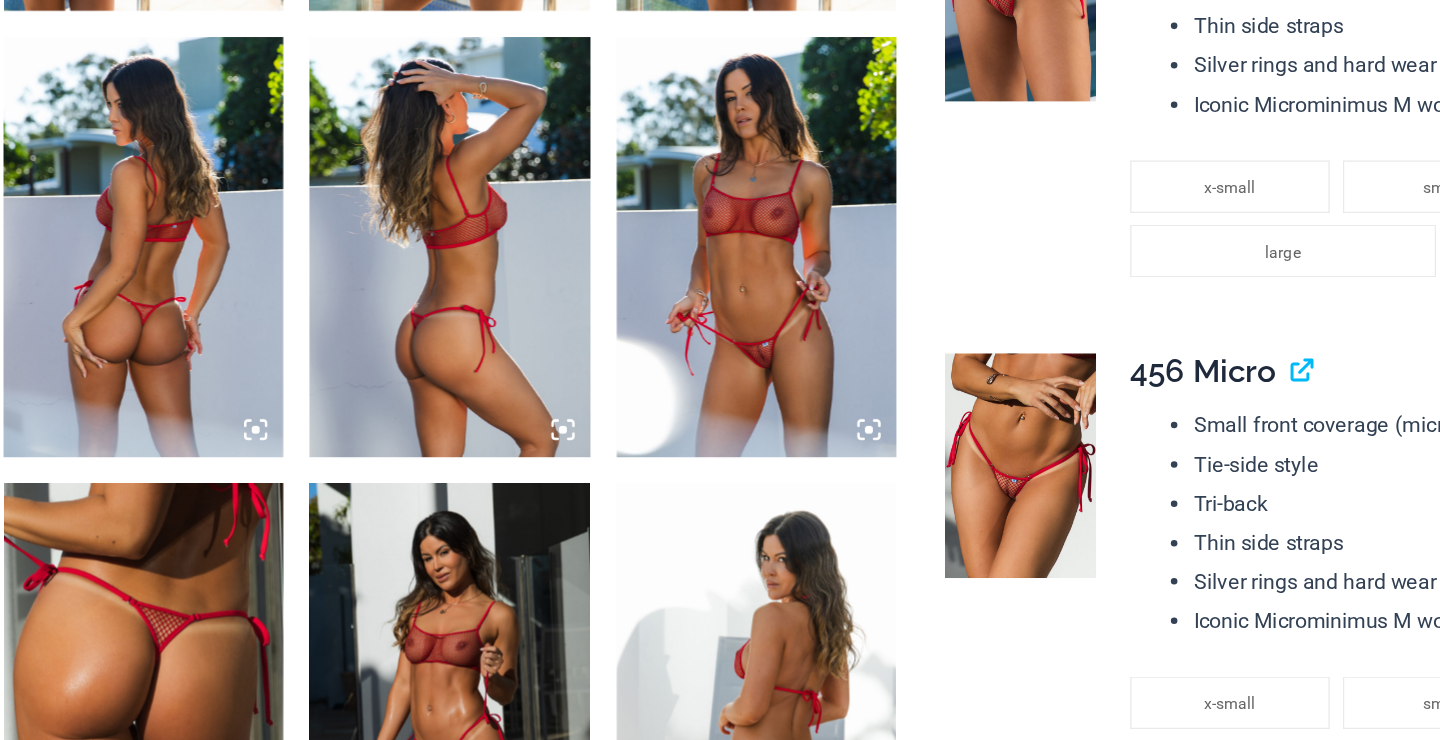 click at bounding box center [613, 365] 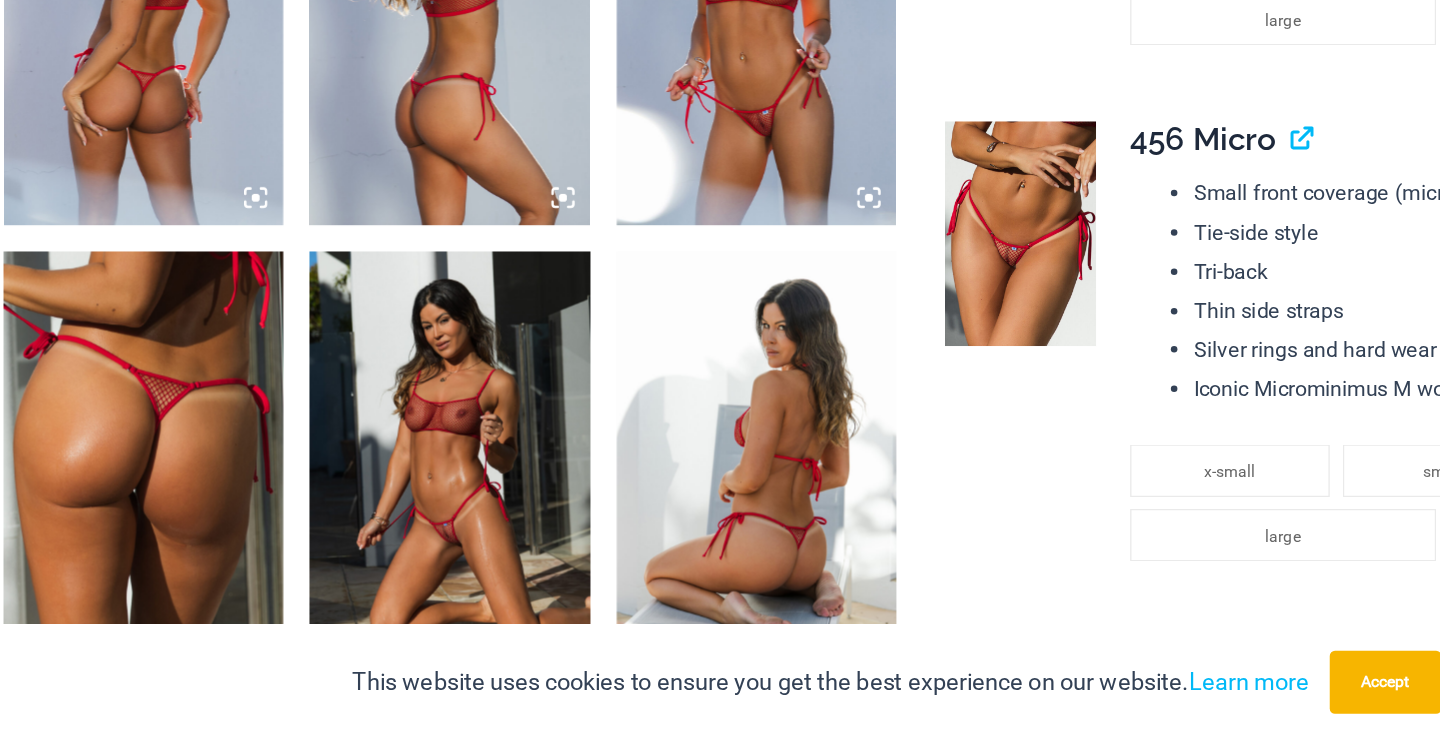 click at bounding box center (613, 188) 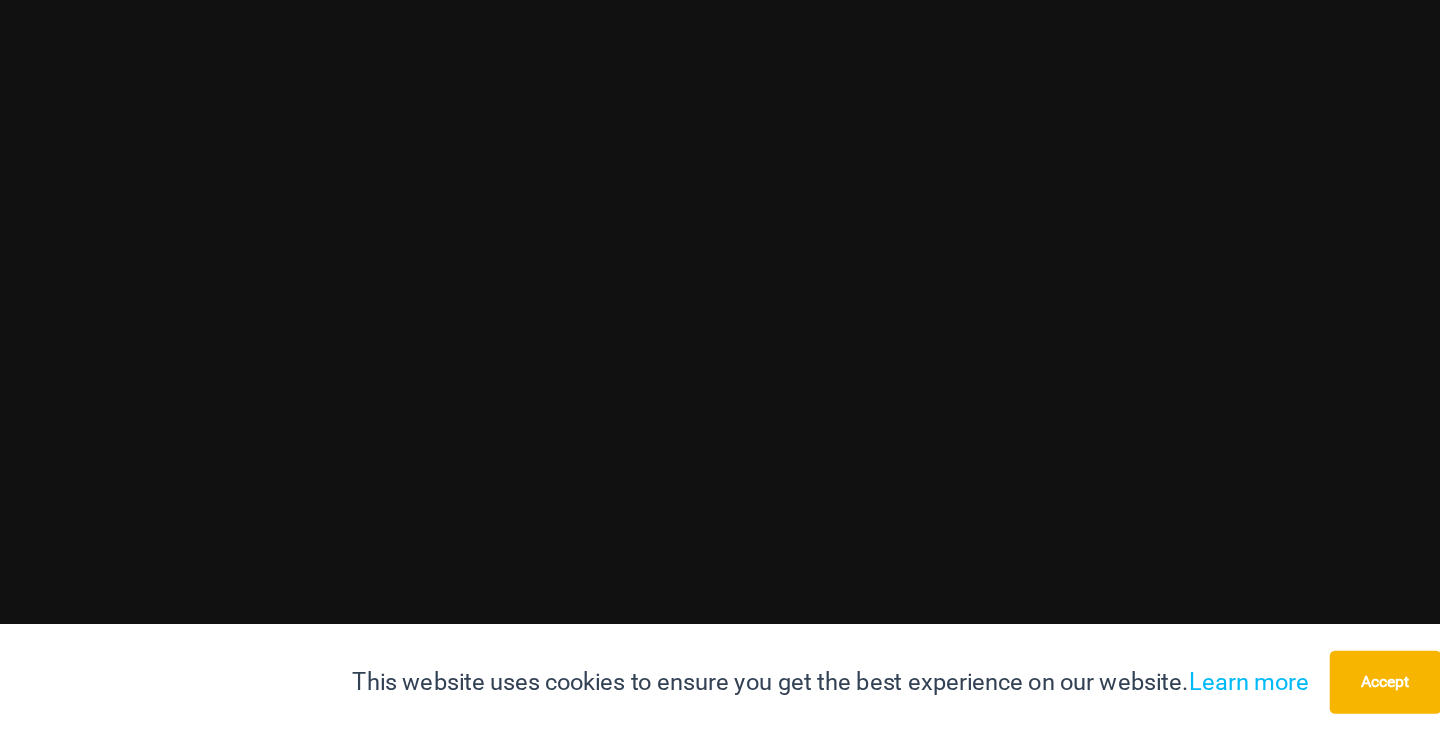 scroll, scrollTop: 1357, scrollLeft: 0, axis: vertical 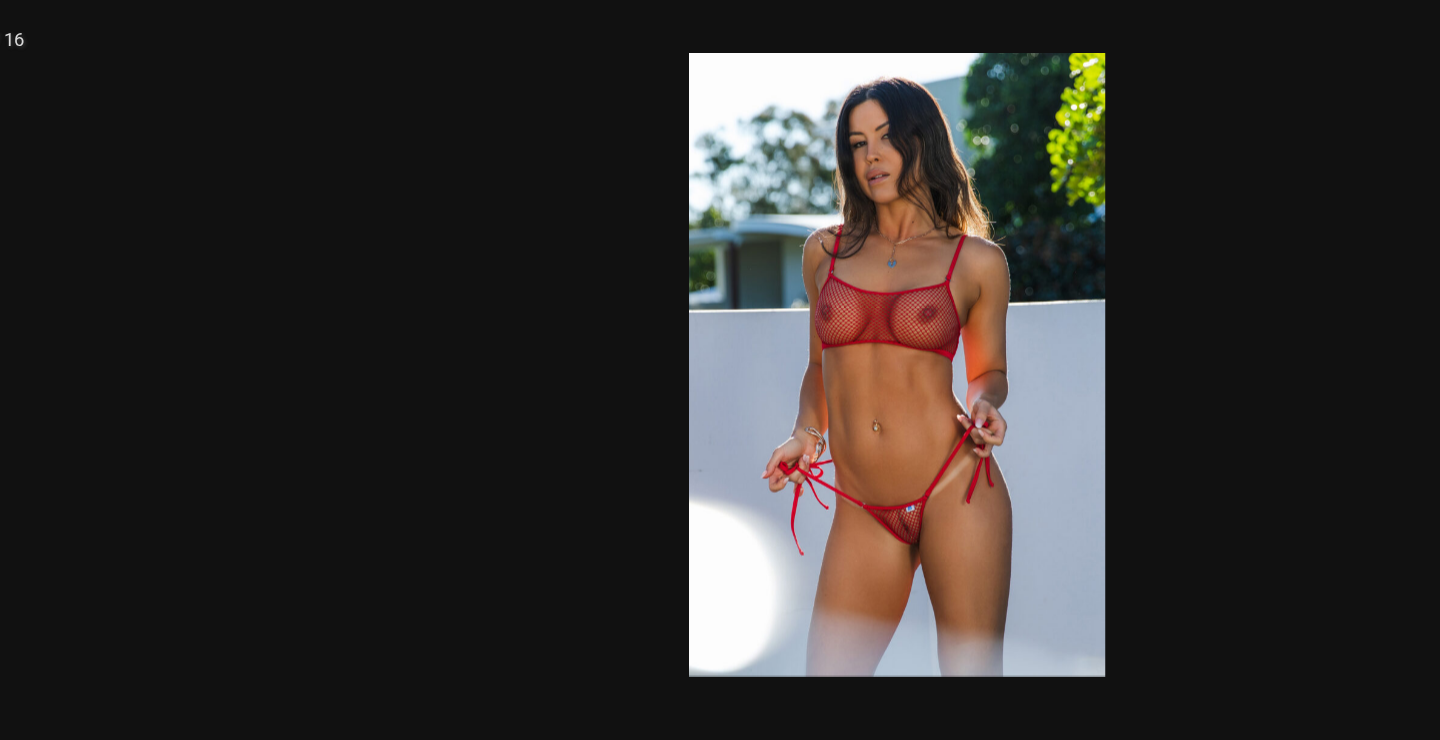 click at bounding box center [720, 277] 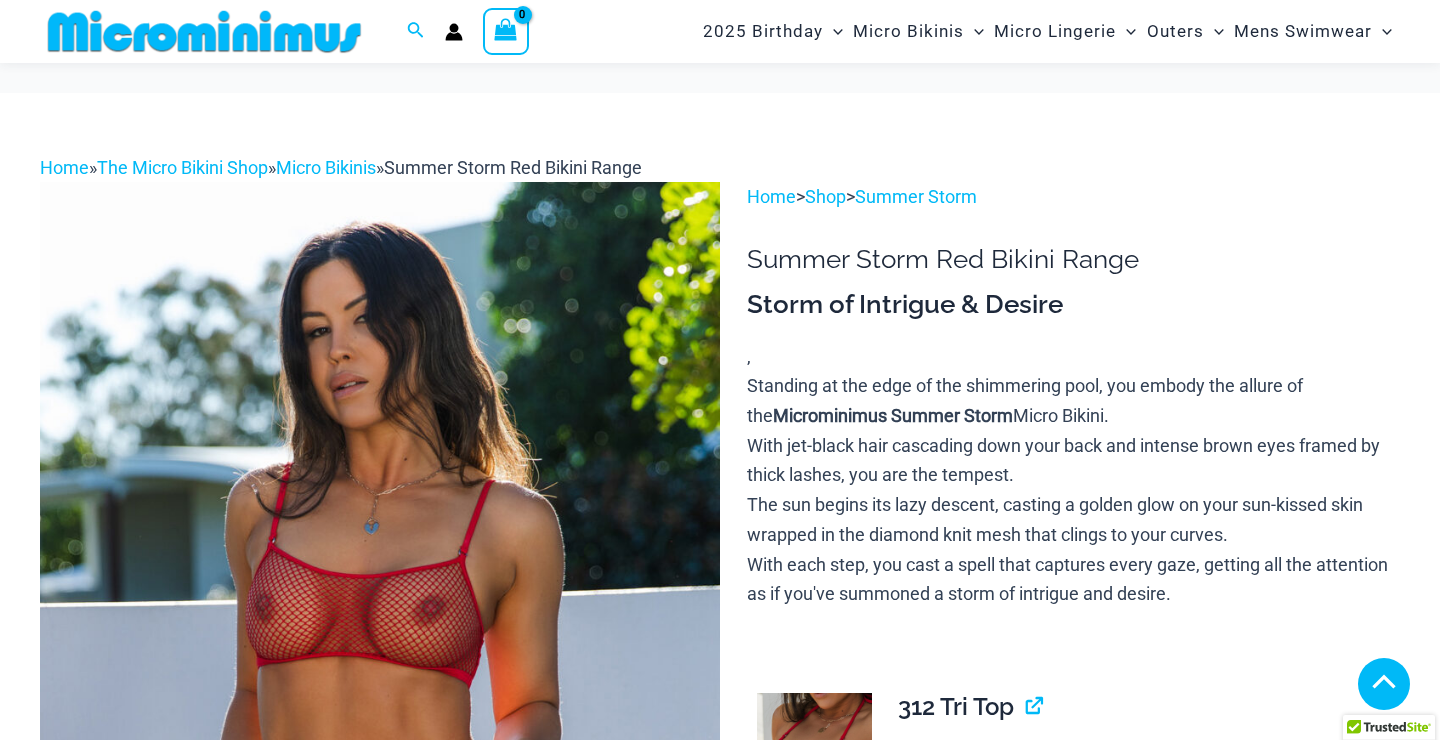 click 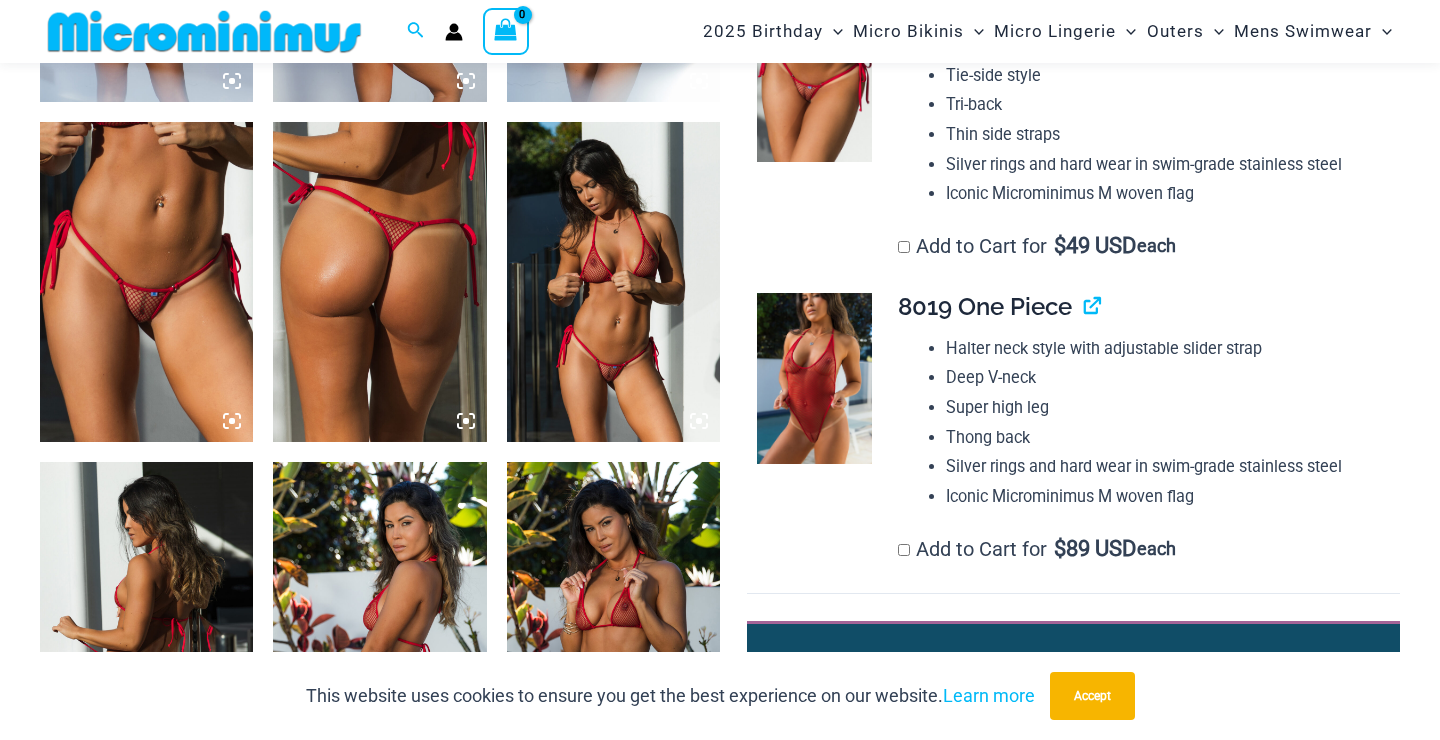 scroll, scrollTop: 1533, scrollLeft: 0, axis: vertical 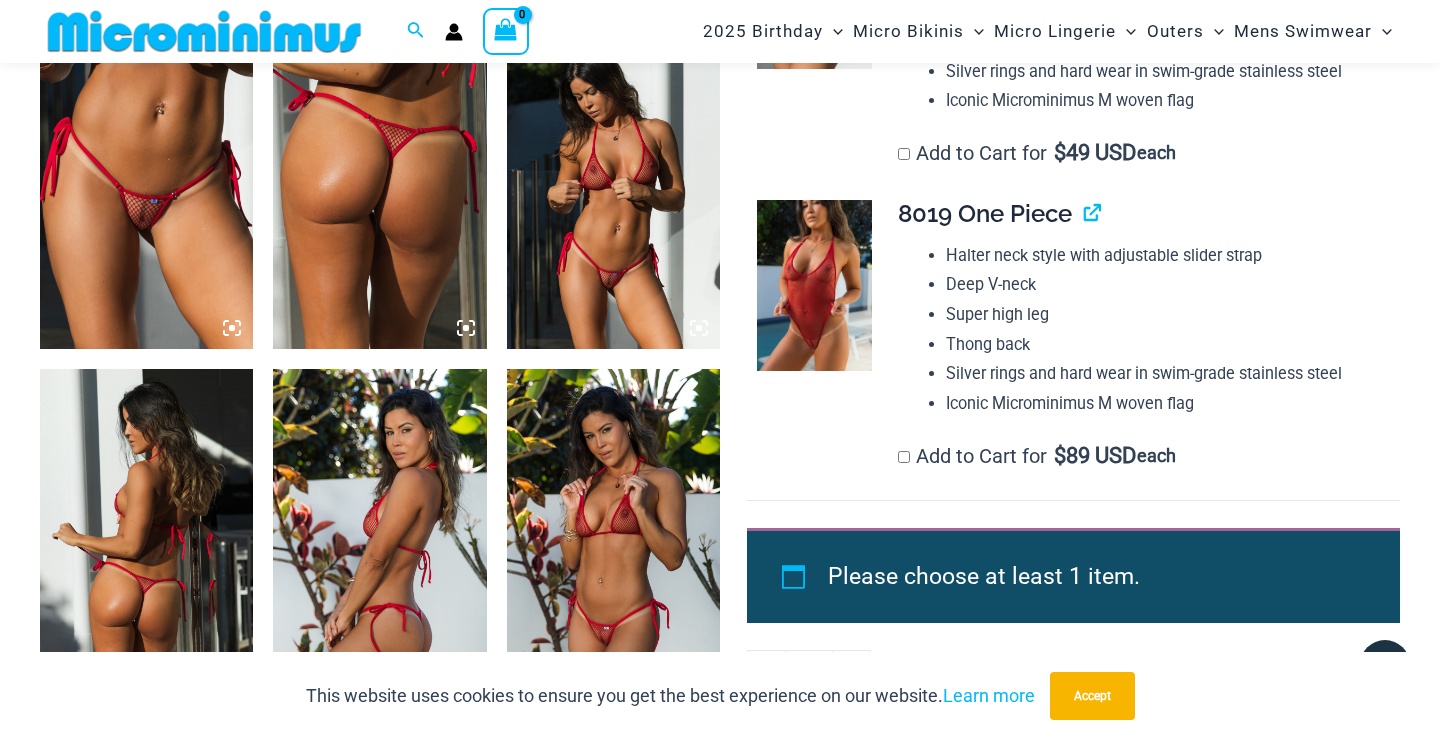 click 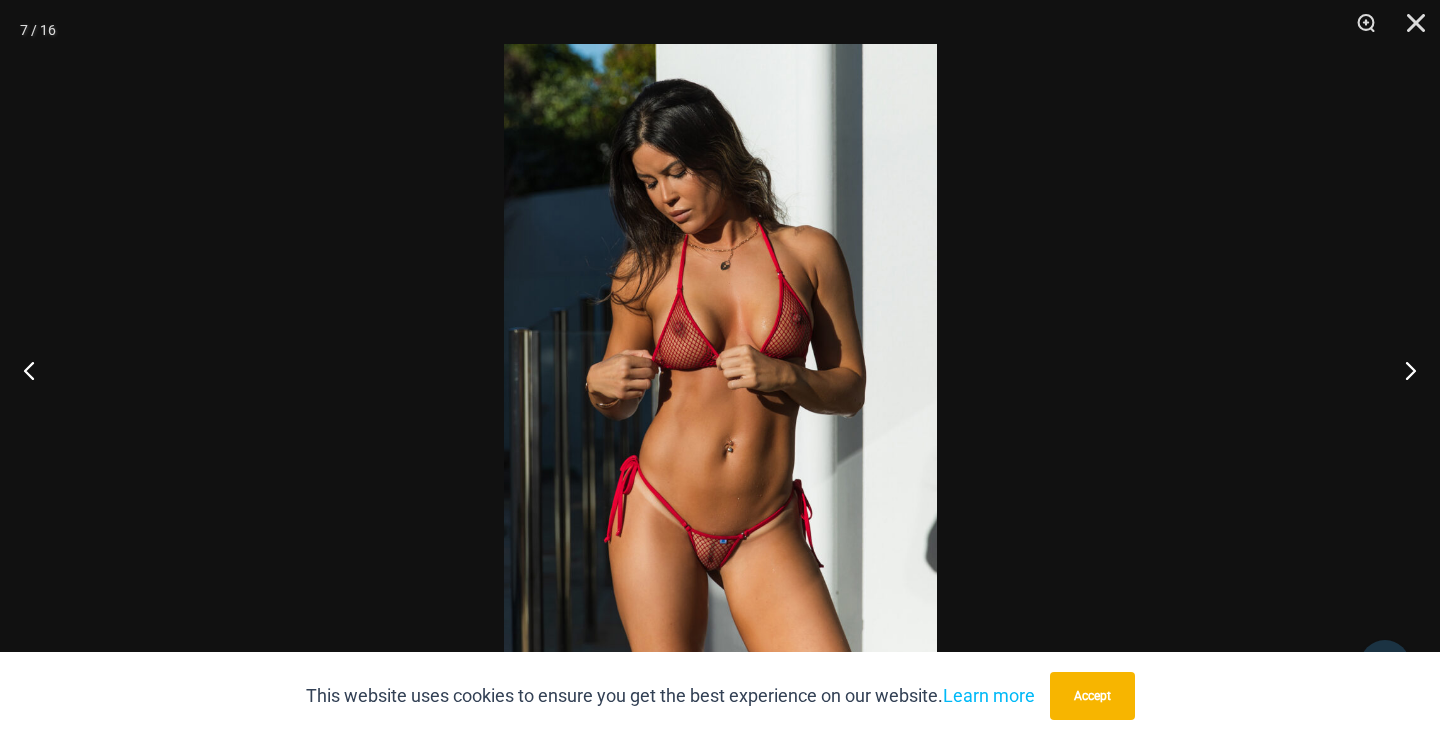 click at bounding box center (720, 368) 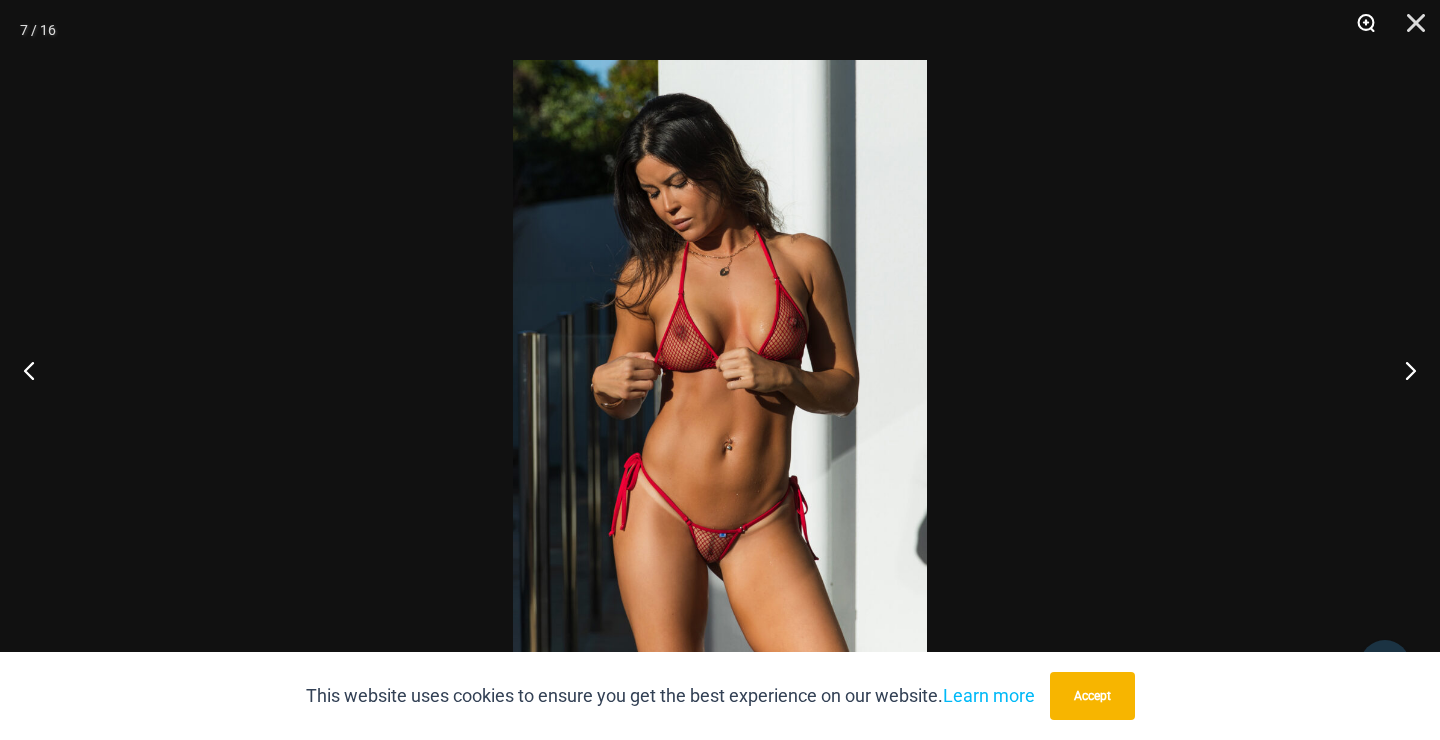 click at bounding box center [1359, 30] 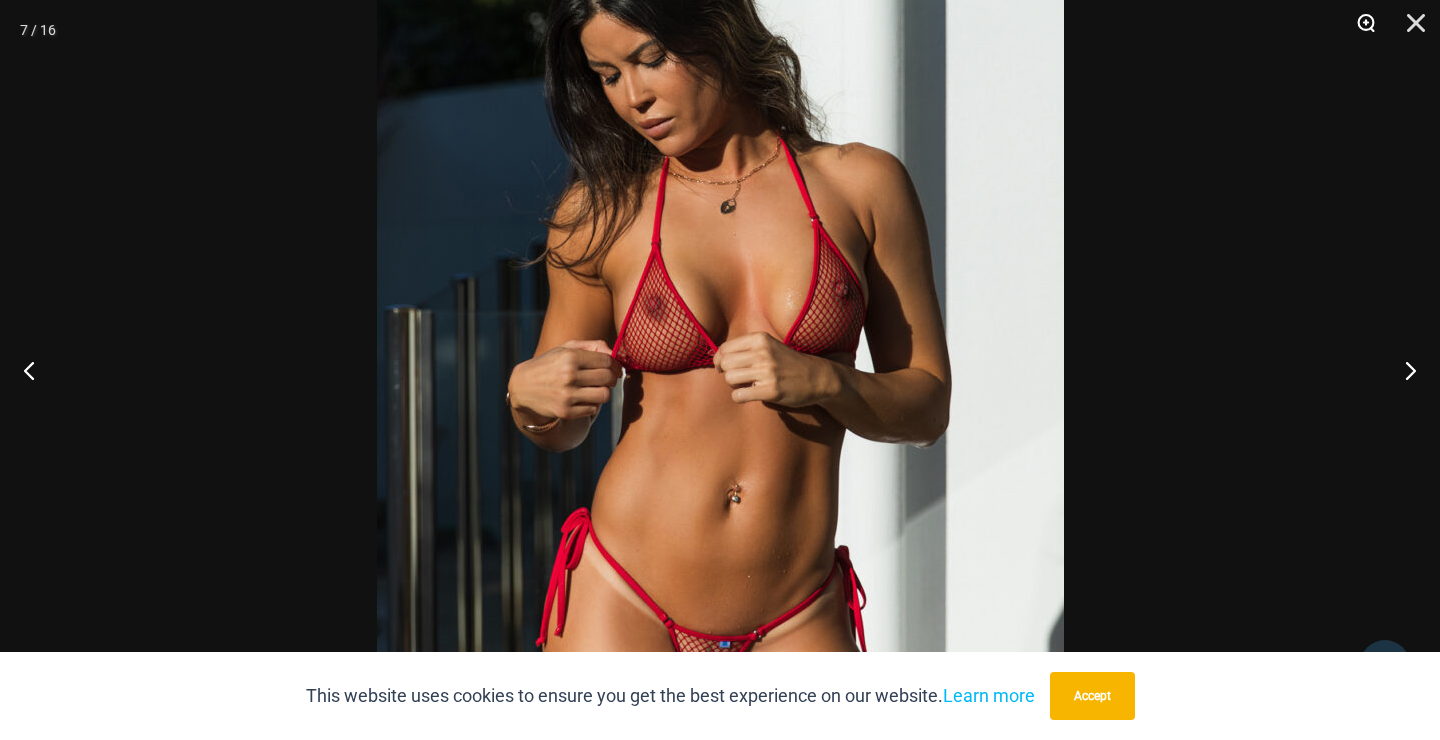 click at bounding box center (1359, 30) 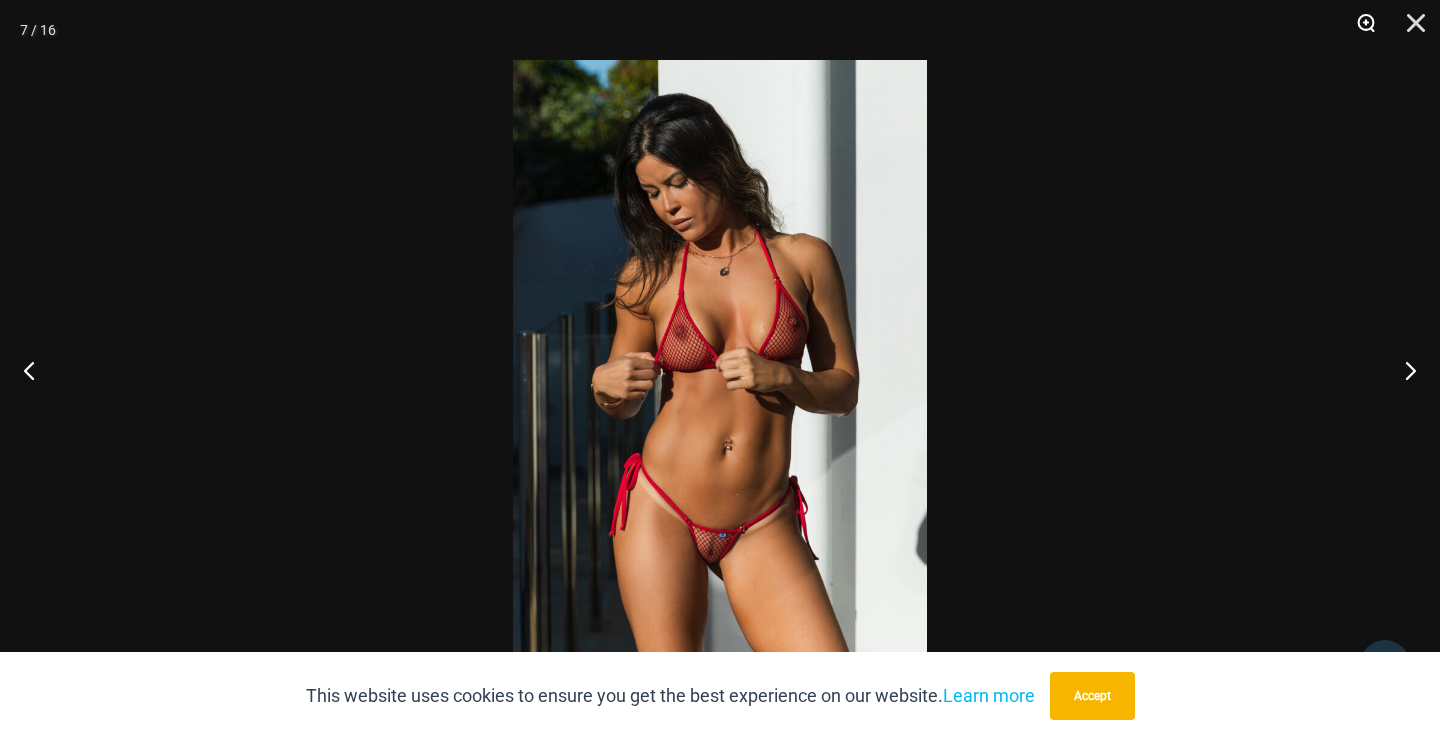 click at bounding box center (1359, 30) 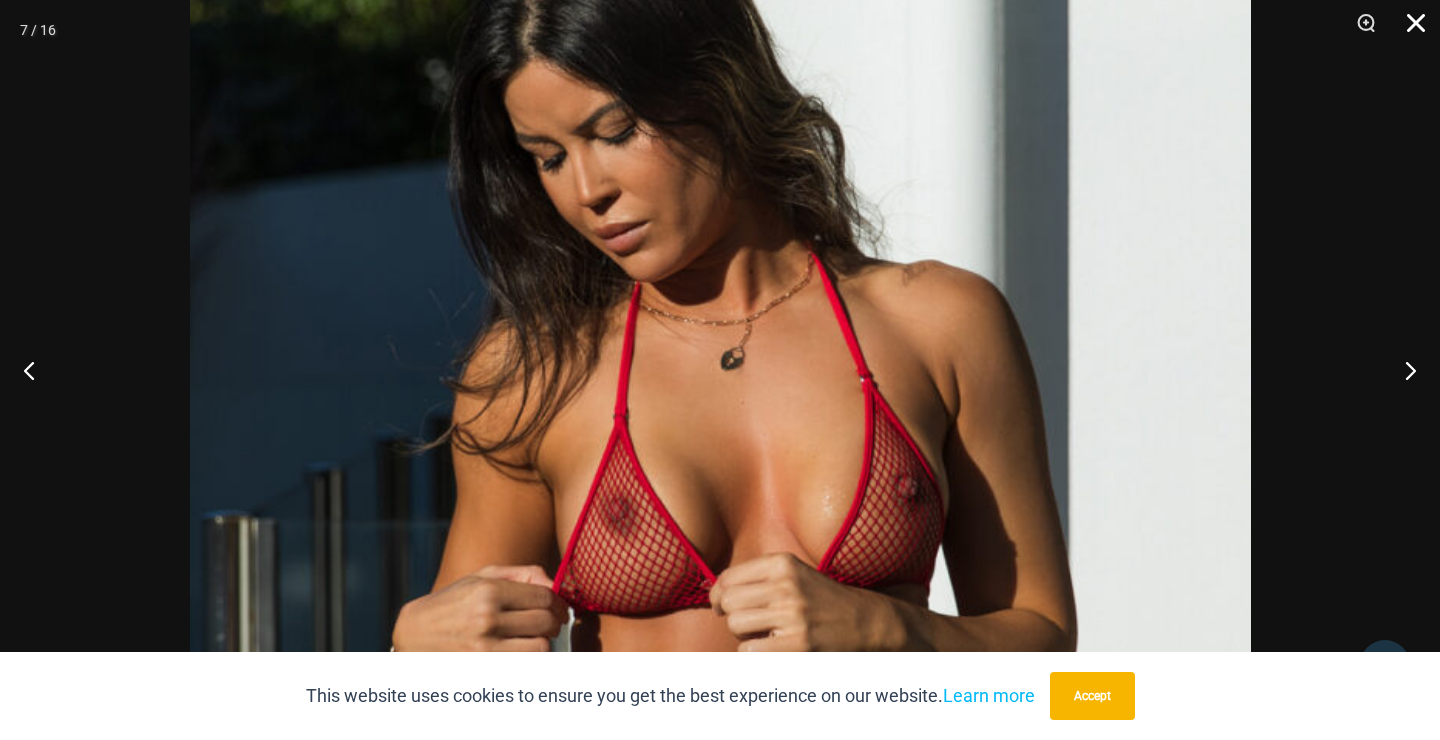 click at bounding box center (1409, 30) 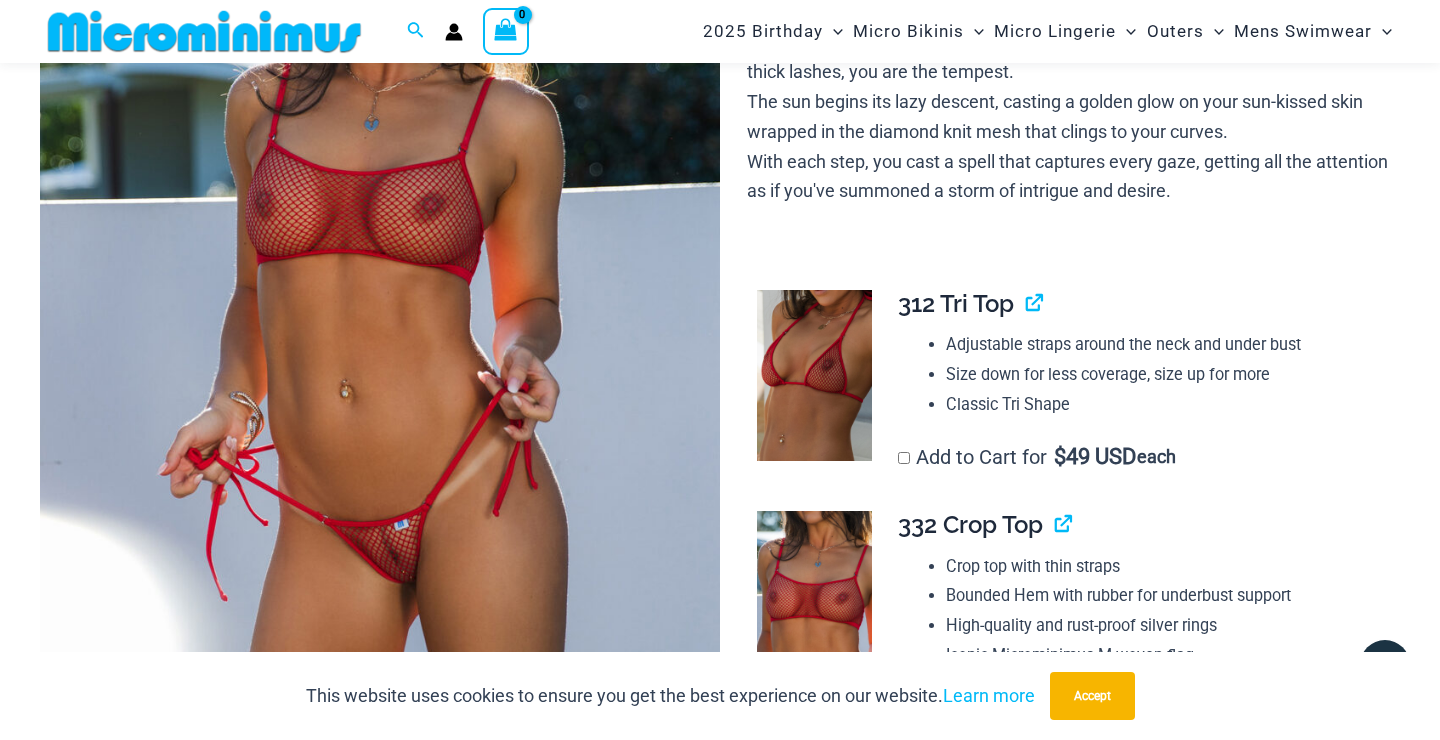 scroll, scrollTop: 368, scrollLeft: 0, axis: vertical 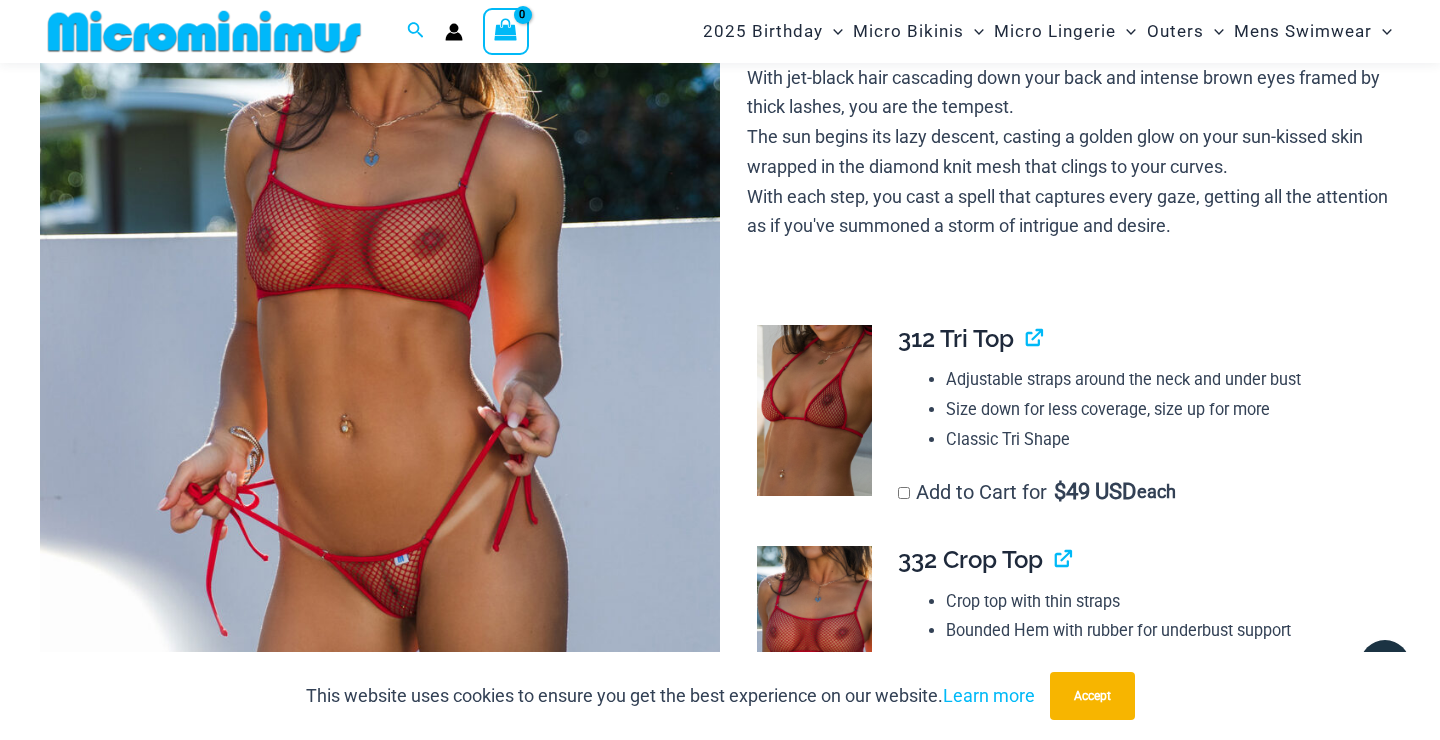 click at bounding box center (380, 324) 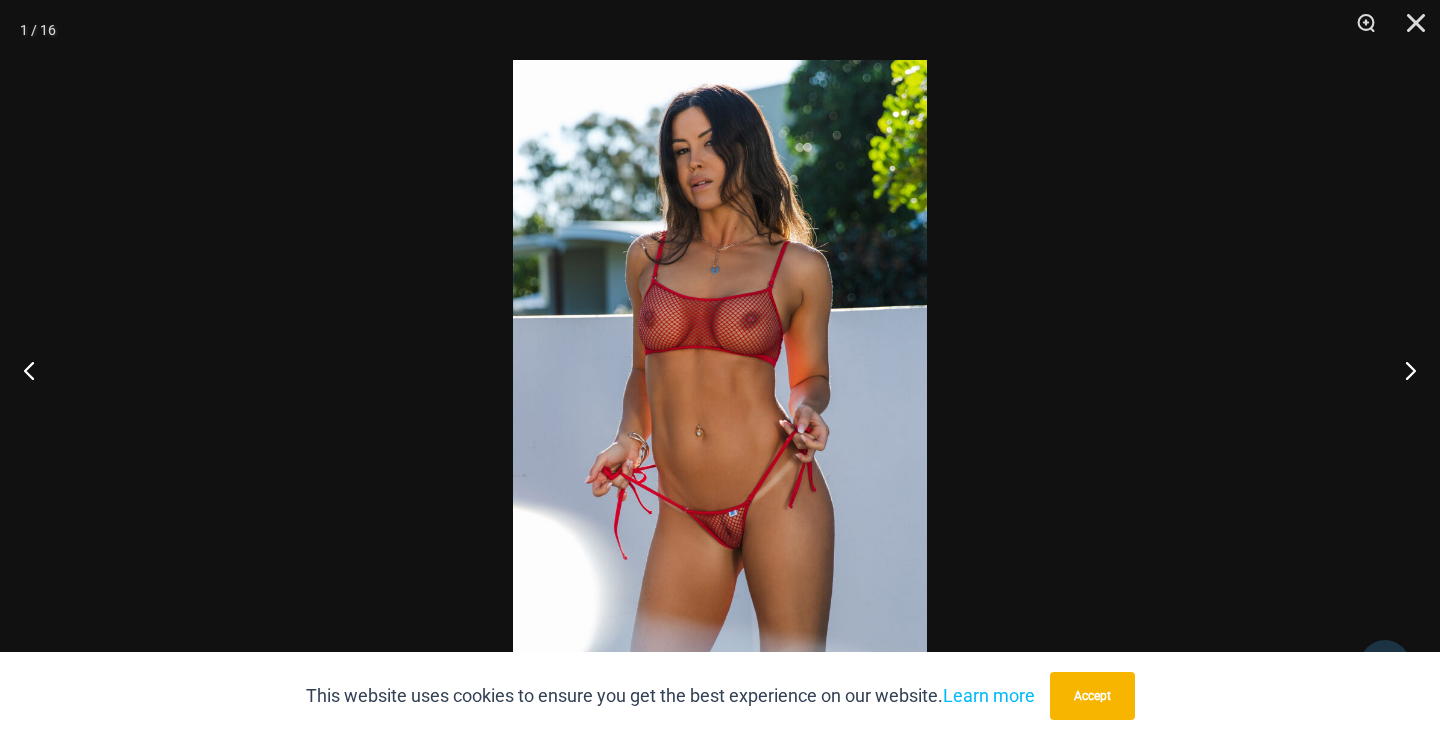 click at bounding box center [720, 370] 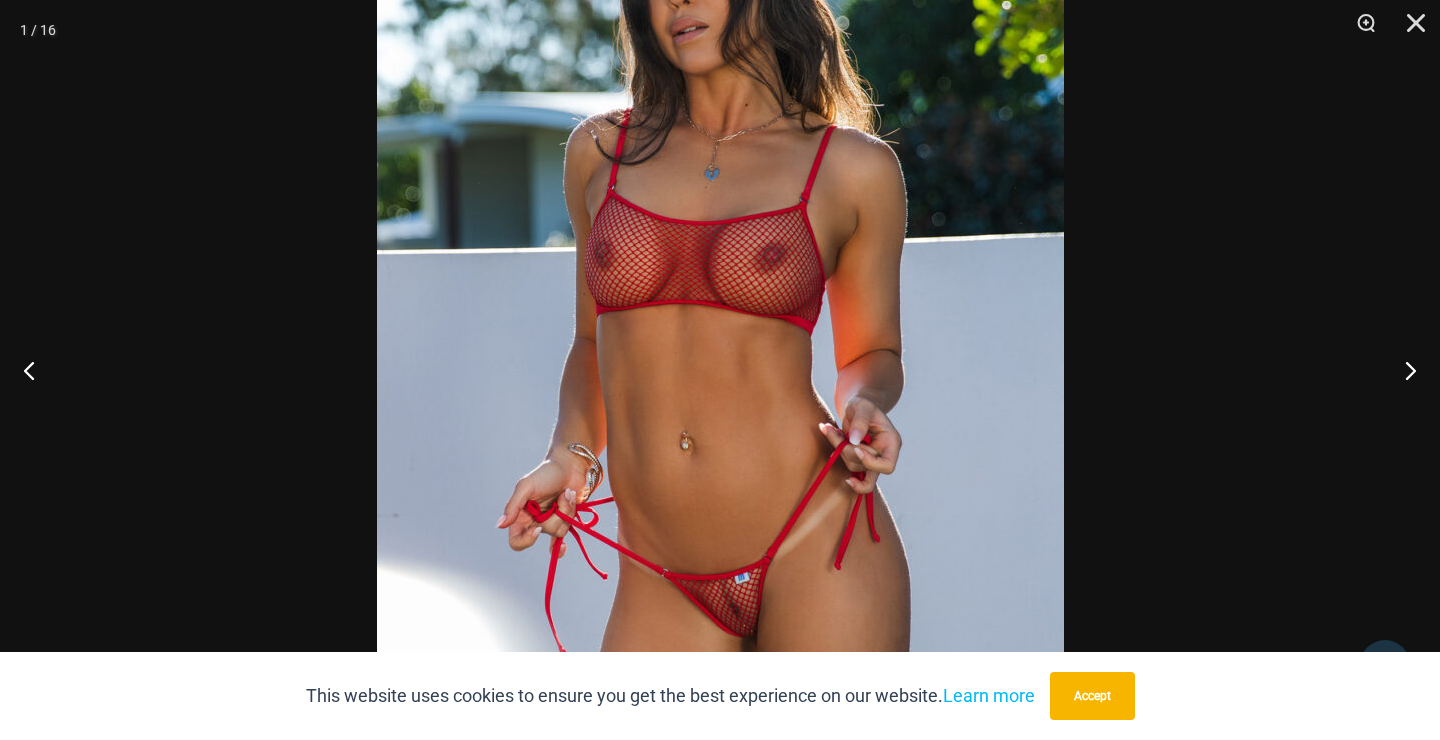 click at bounding box center (720, 340) 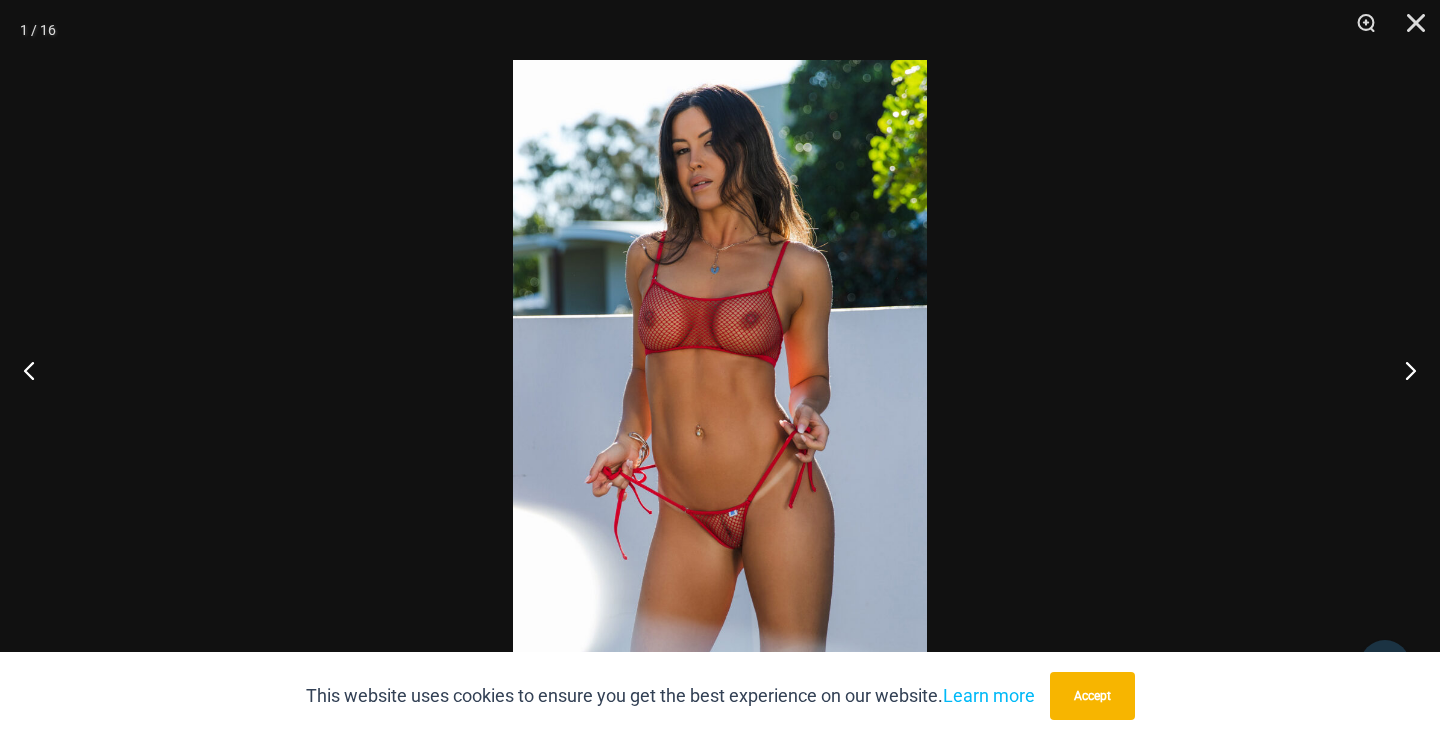 click at bounding box center [720, 370] 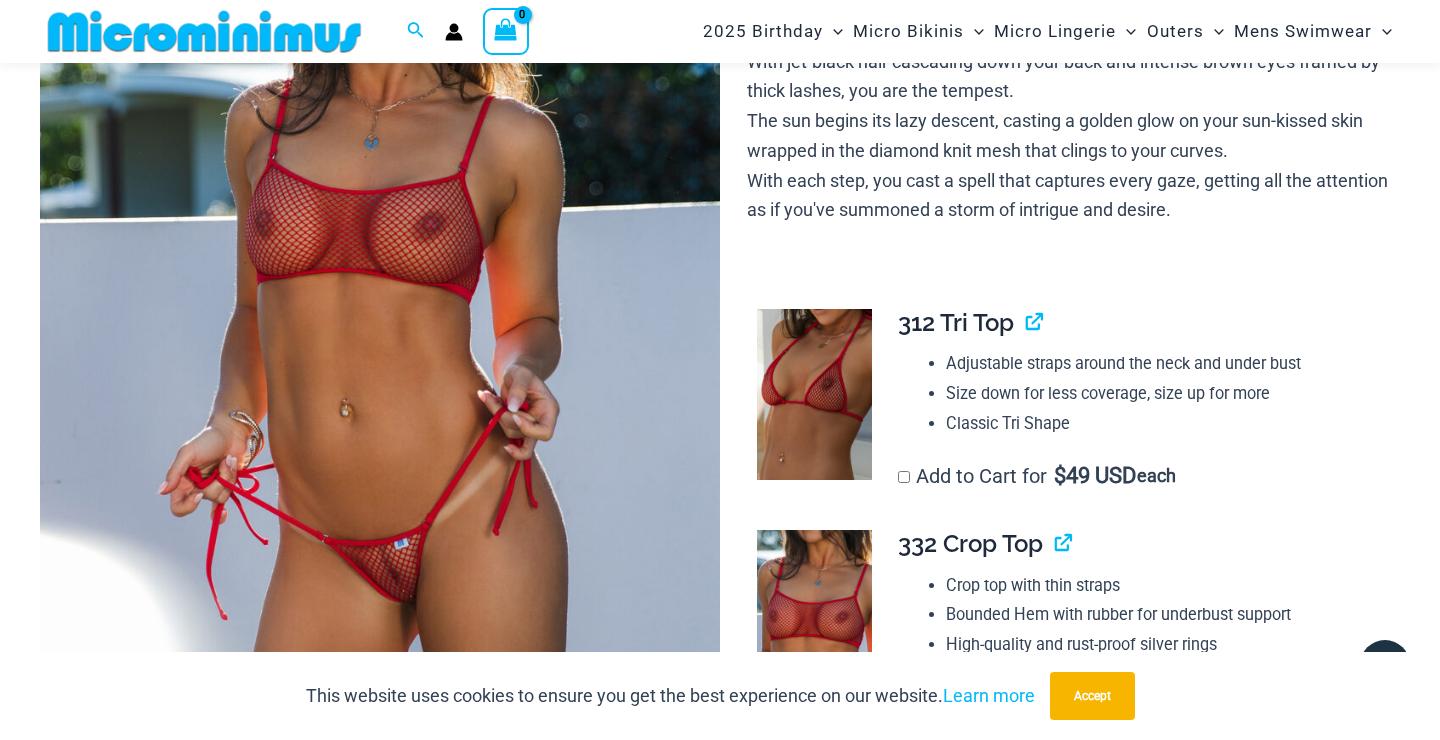 scroll, scrollTop: 384, scrollLeft: 0, axis: vertical 